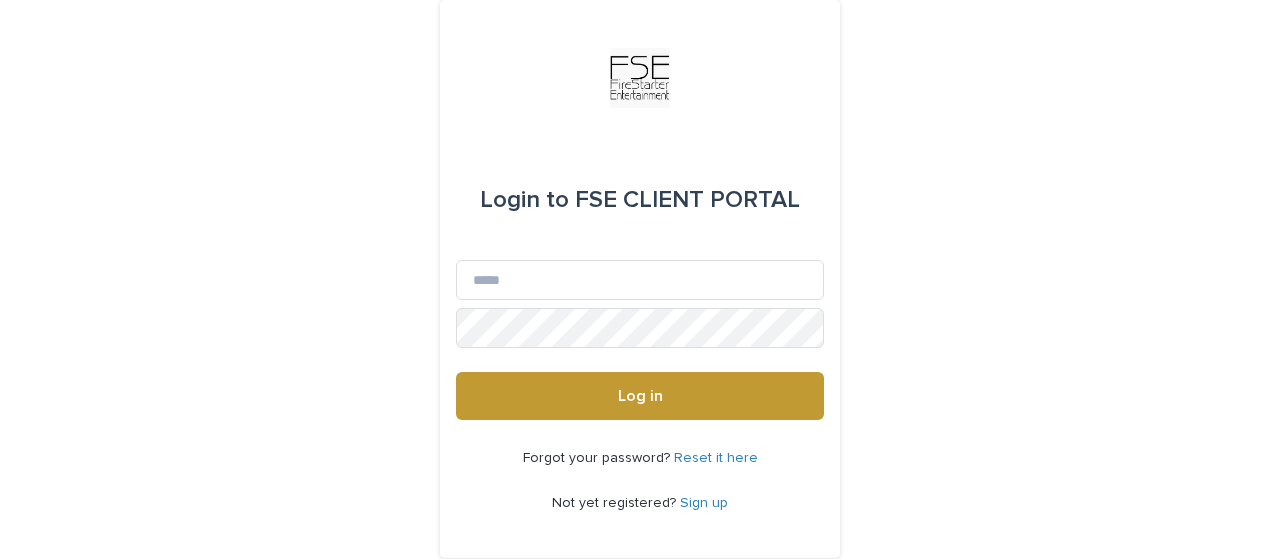 scroll, scrollTop: 0, scrollLeft: 0, axis: both 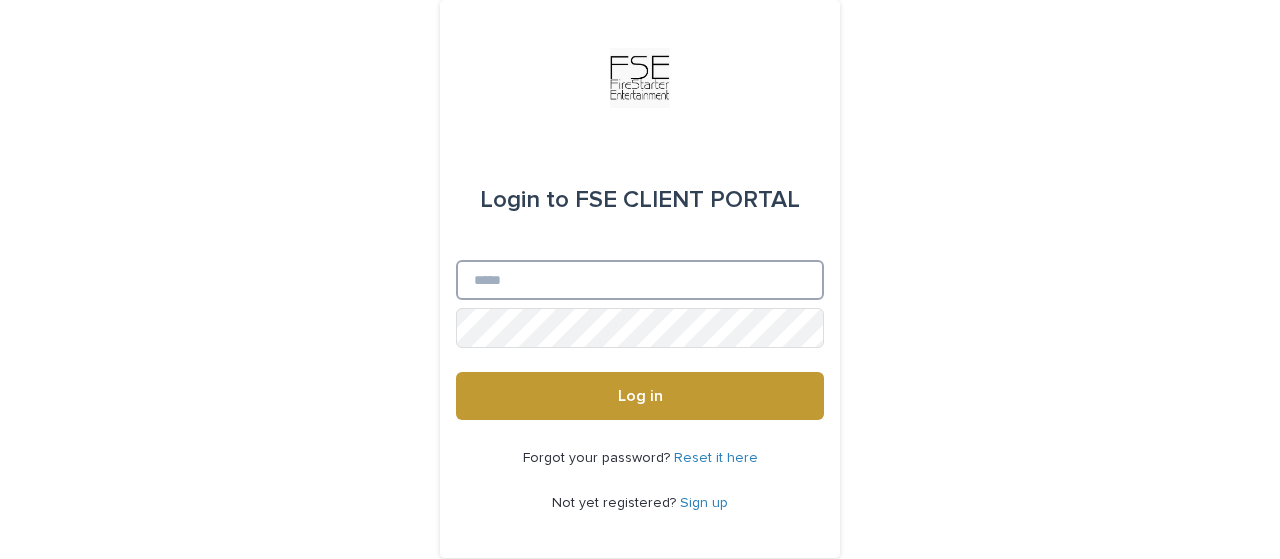 click on "Email" at bounding box center (640, 280) 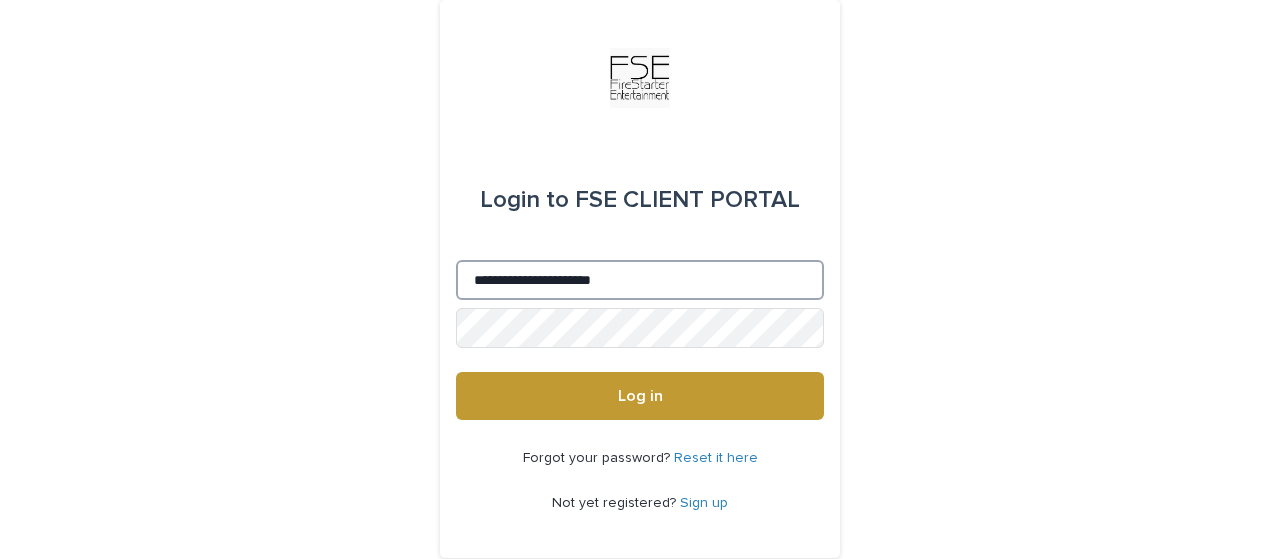 type on "**********" 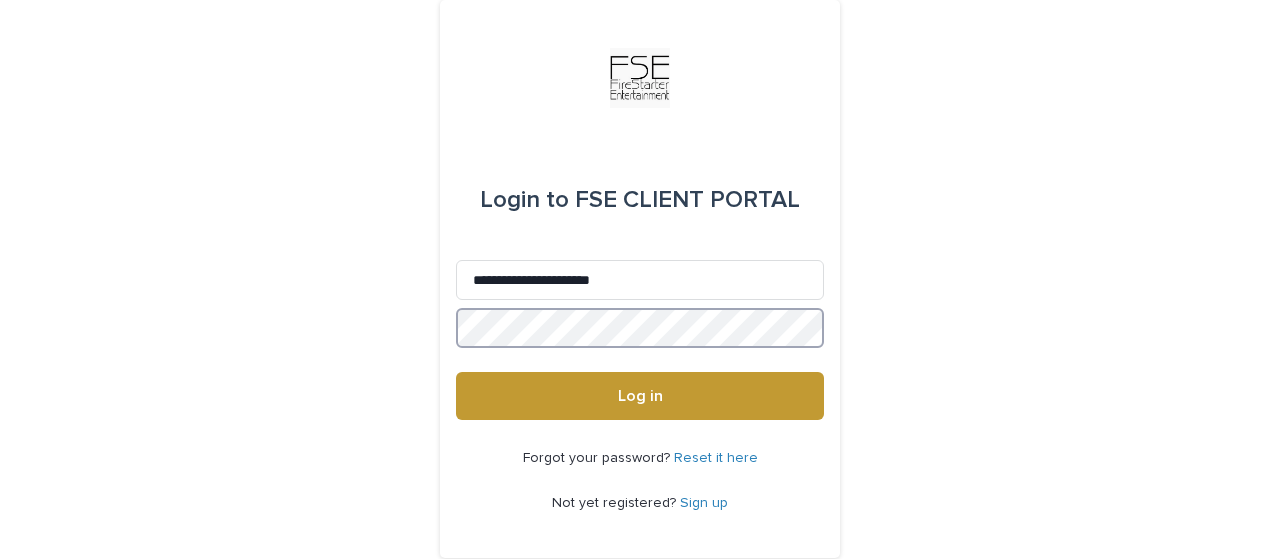 click on "Log in" at bounding box center [640, 396] 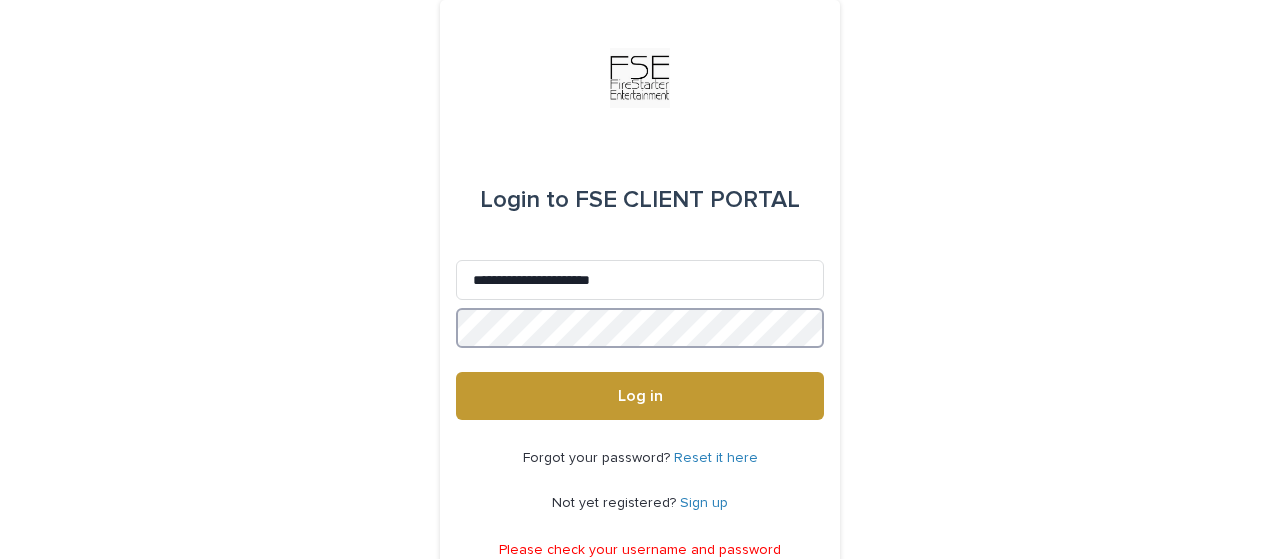 click on "Log in" at bounding box center (640, 396) 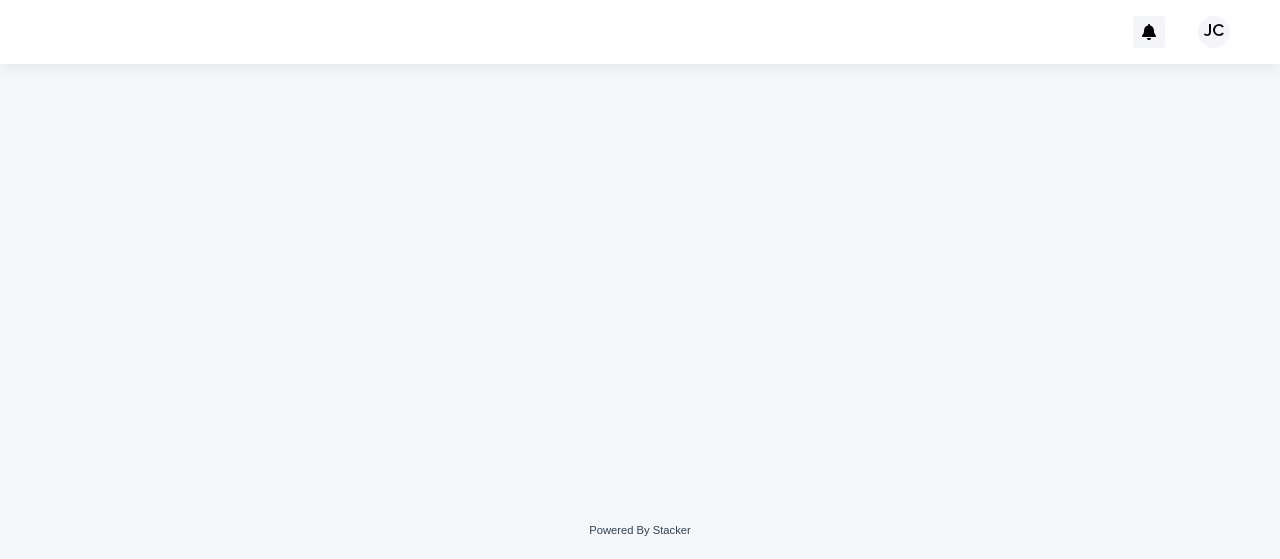 scroll, scrollTop: 0, scrollLeft: 0, axis: both 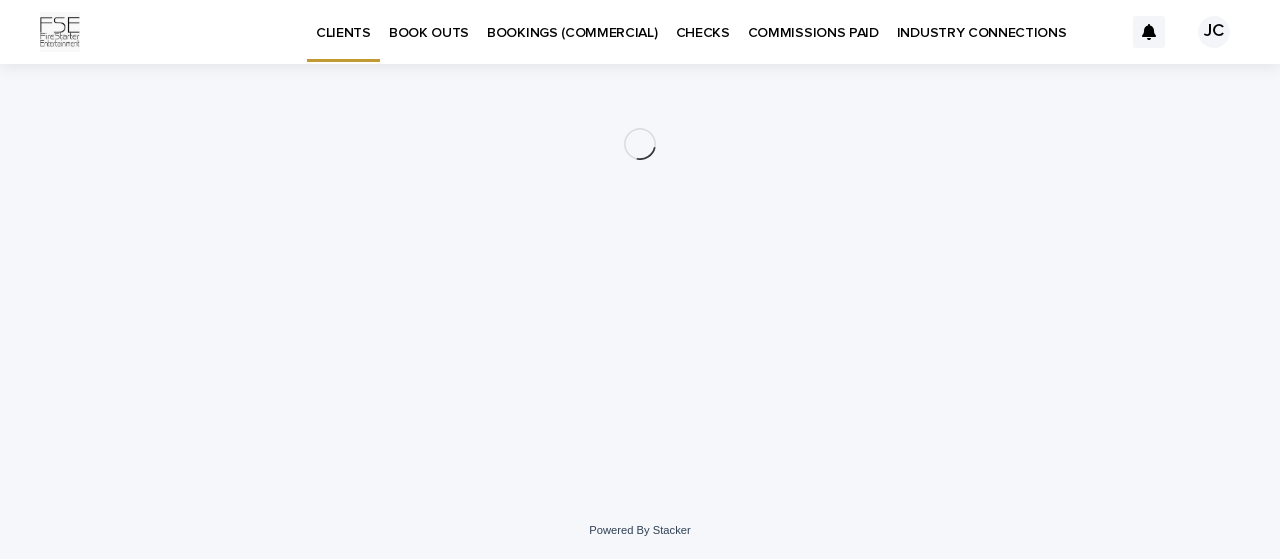 click on "BOOK OUTS" at bounding box center [429, 21] 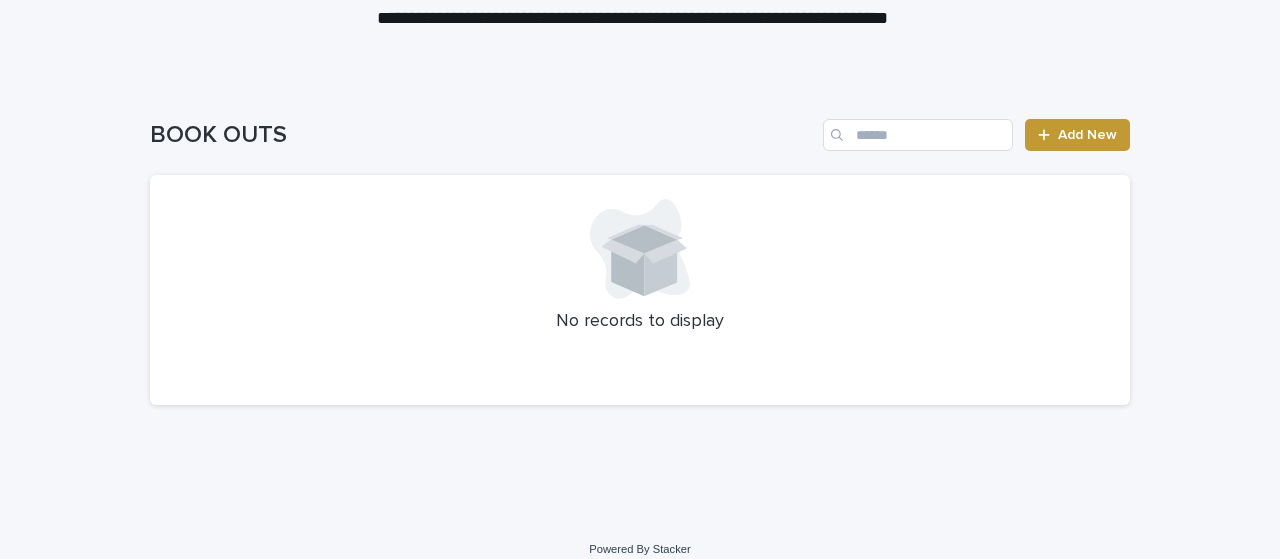 scroll, scrollTop: 188, scrollLeft: 0, axis: vertical 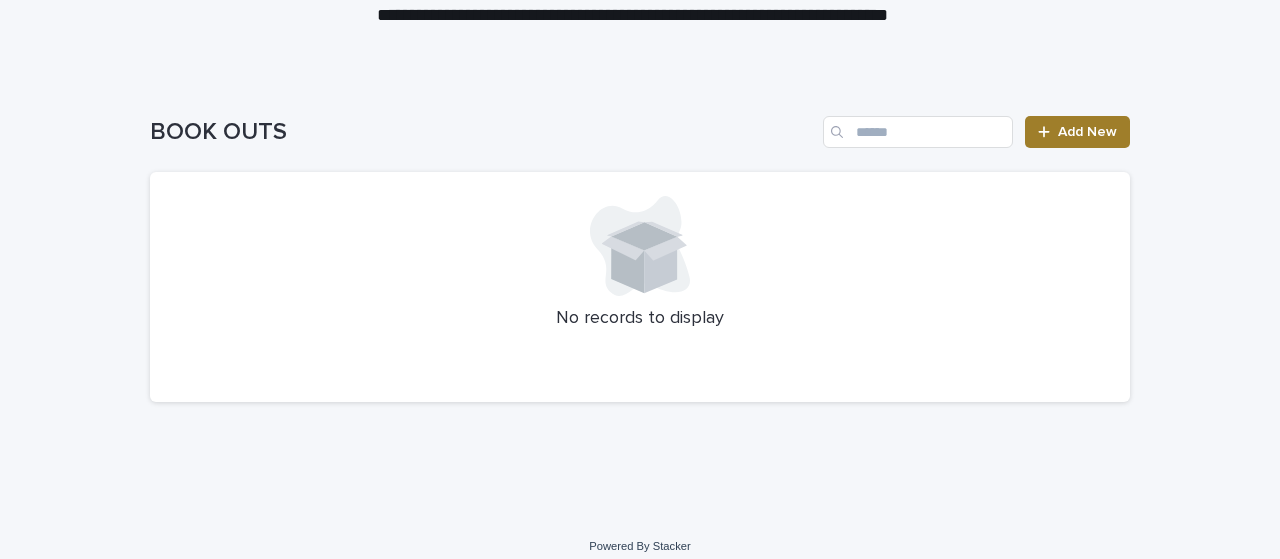 click 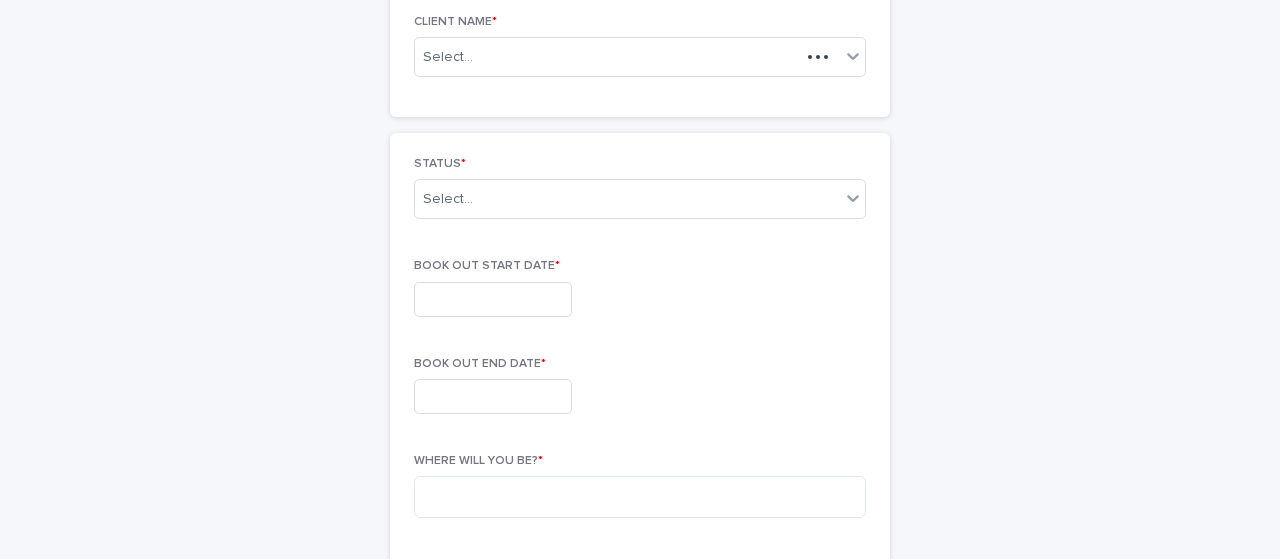 scroll, scrollTop: 189, scrollLeft: 0, axis: vertical 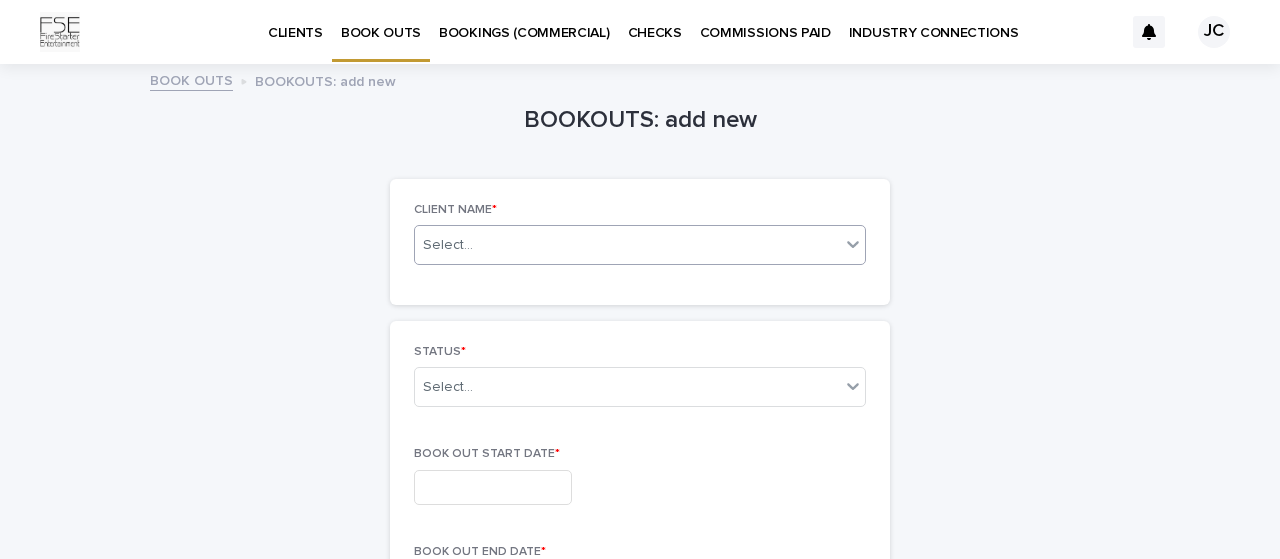 click on "Select..." at bounding box center [627, 245] 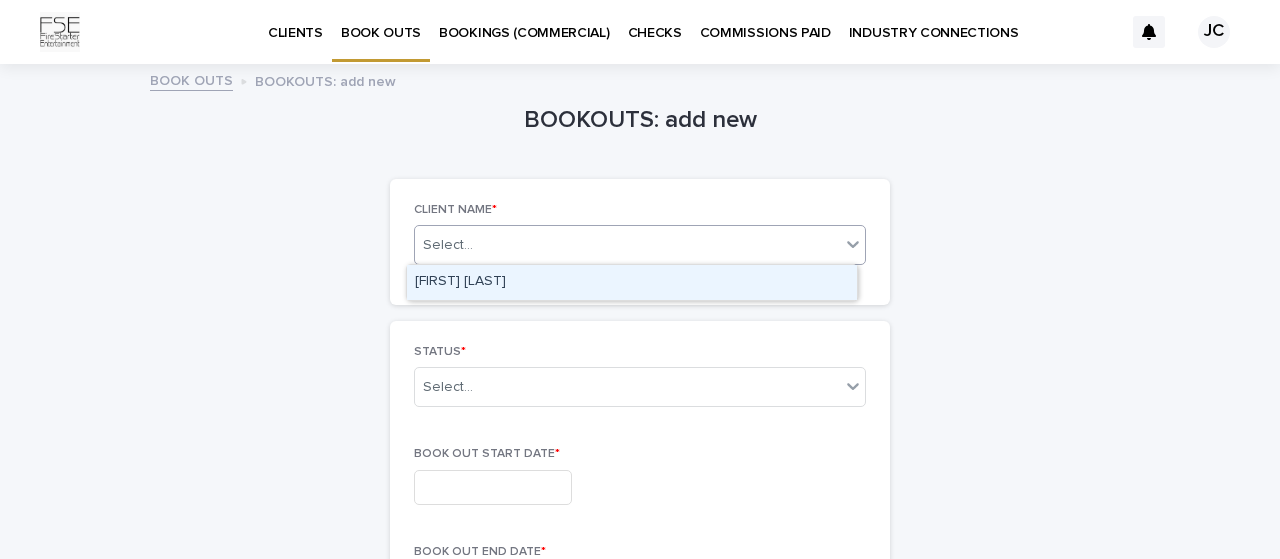 click on "[FIRST] [LAST]" at bounding box center (632, 282) 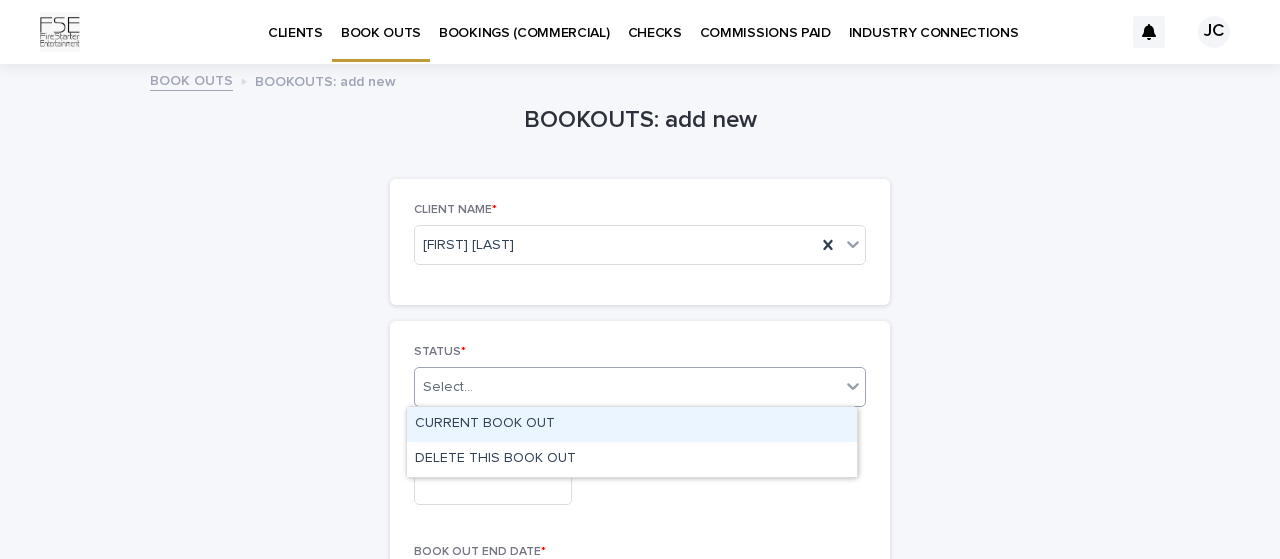 click on "Select..." at bounding box center (627, 387) 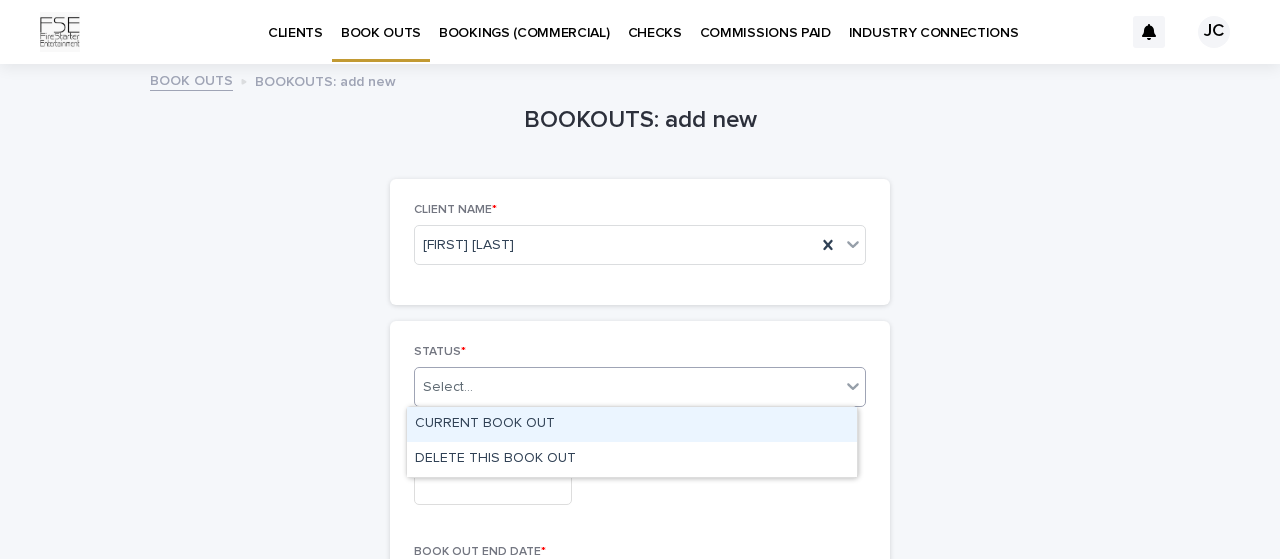 click on "CURRENT BOOK OUT" at bounding box center [632, 424] 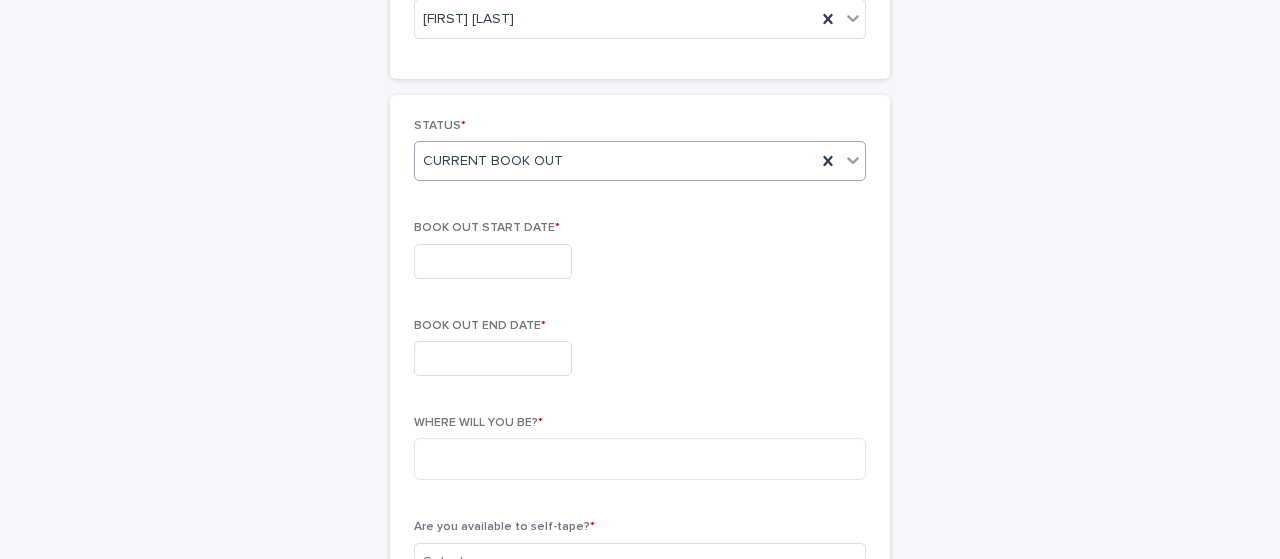 scroll, scrollTop: 234, scrollLeft: 0, axis: vertical 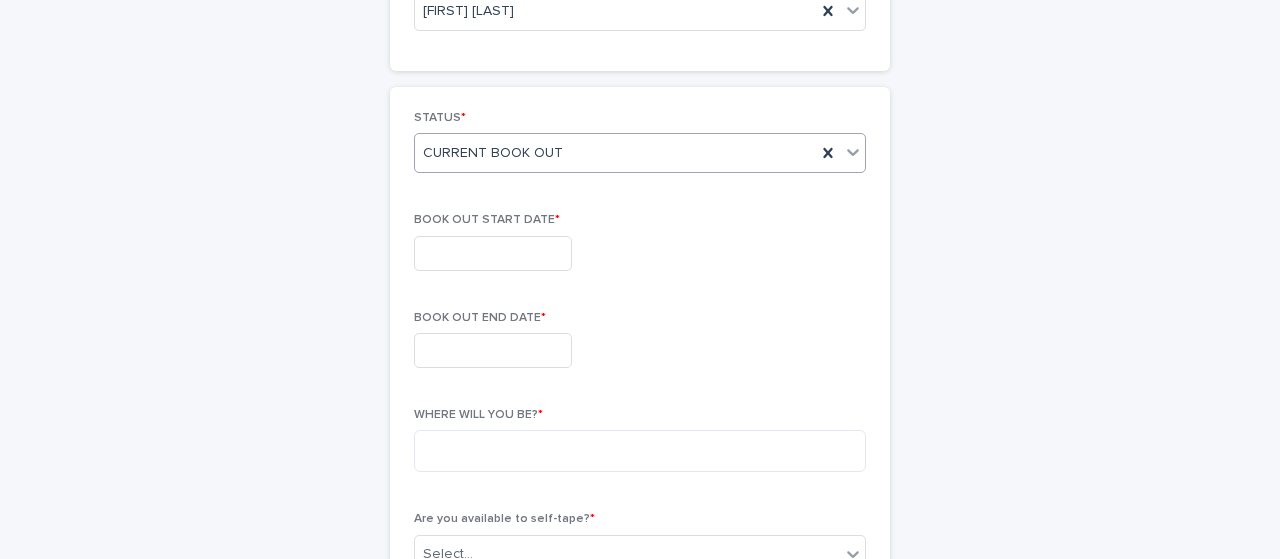 click at bounding box center (493, 253) 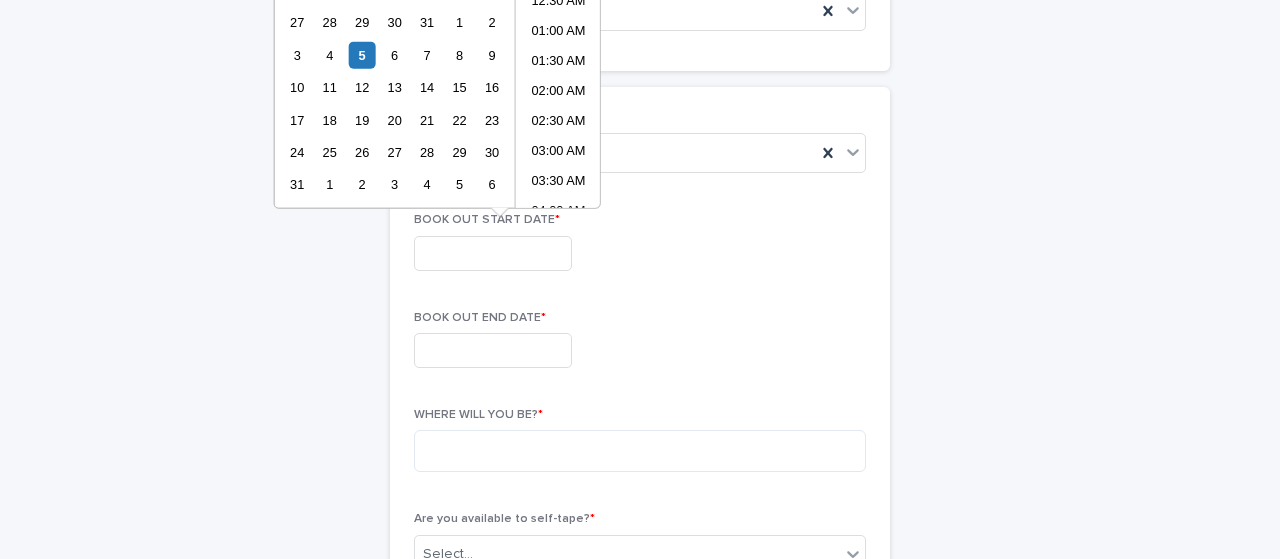 scroll, scrollTop: 580, scrollLeft: 0, axis: vertical 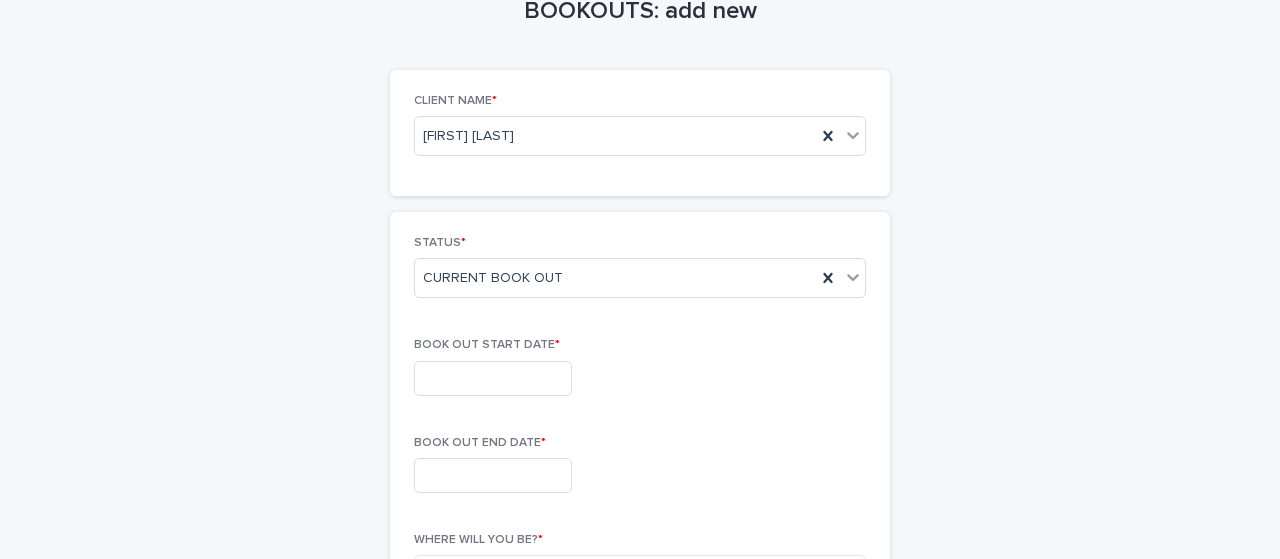 click at bounding box center (493, 378) 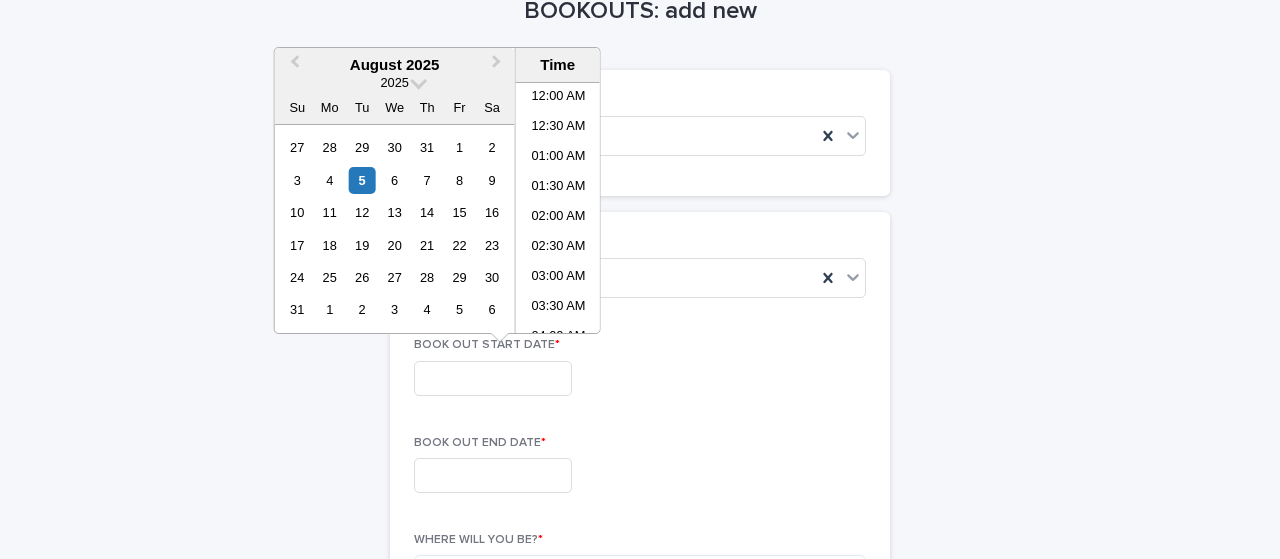 scroll, scrollTop: 580, scrollLeft: 0, axis: vertical 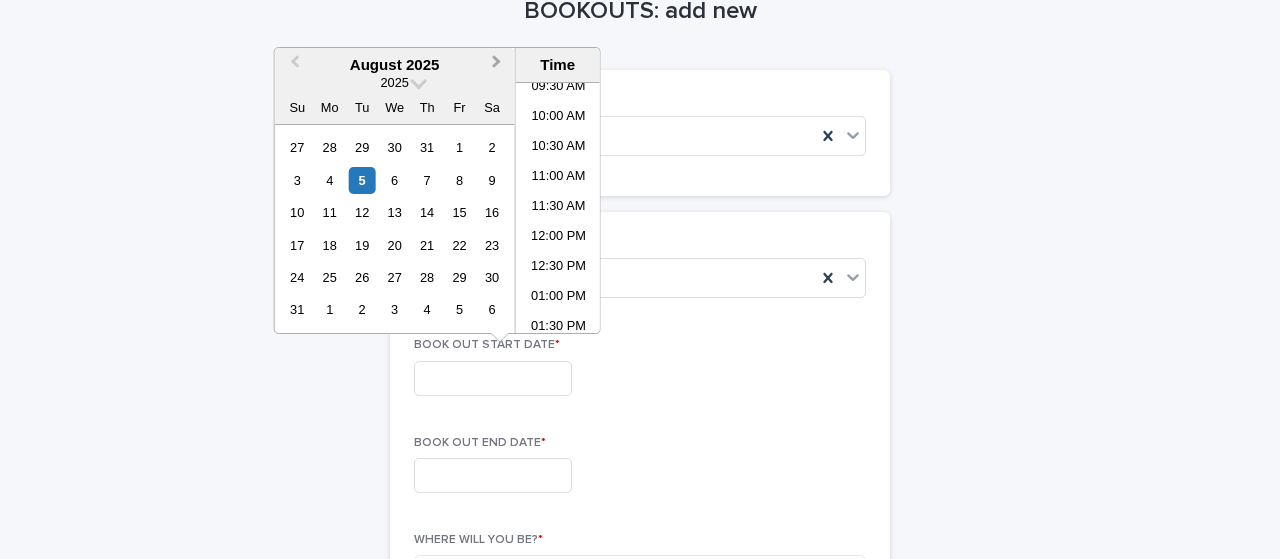 click on "Next Month" at bounding box center (497, 64) 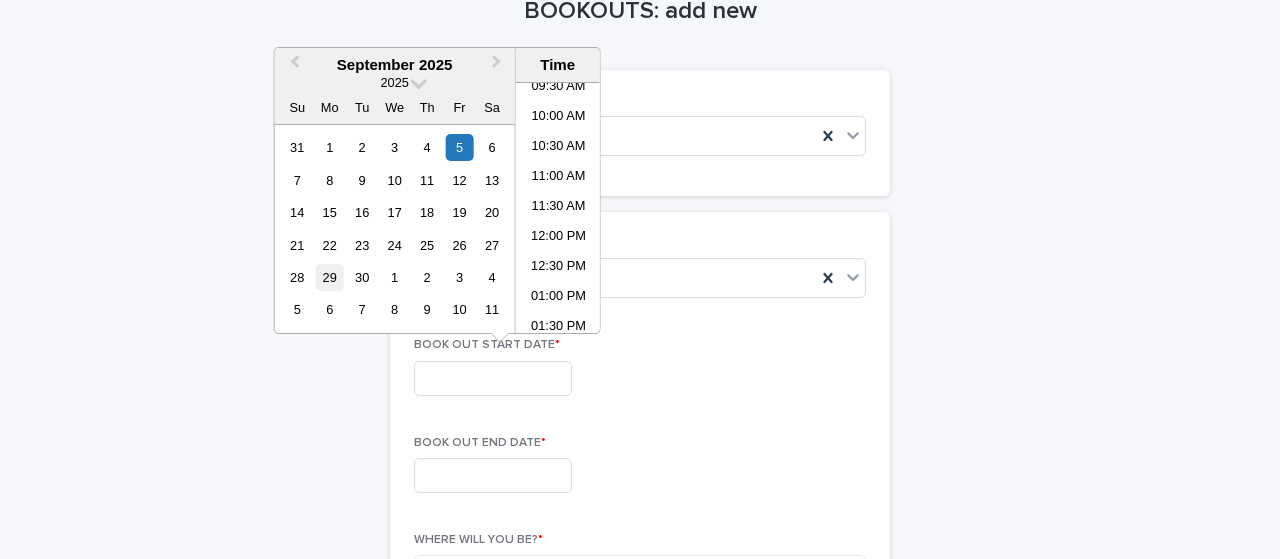 click on "29" at bounding box center (329, 277) 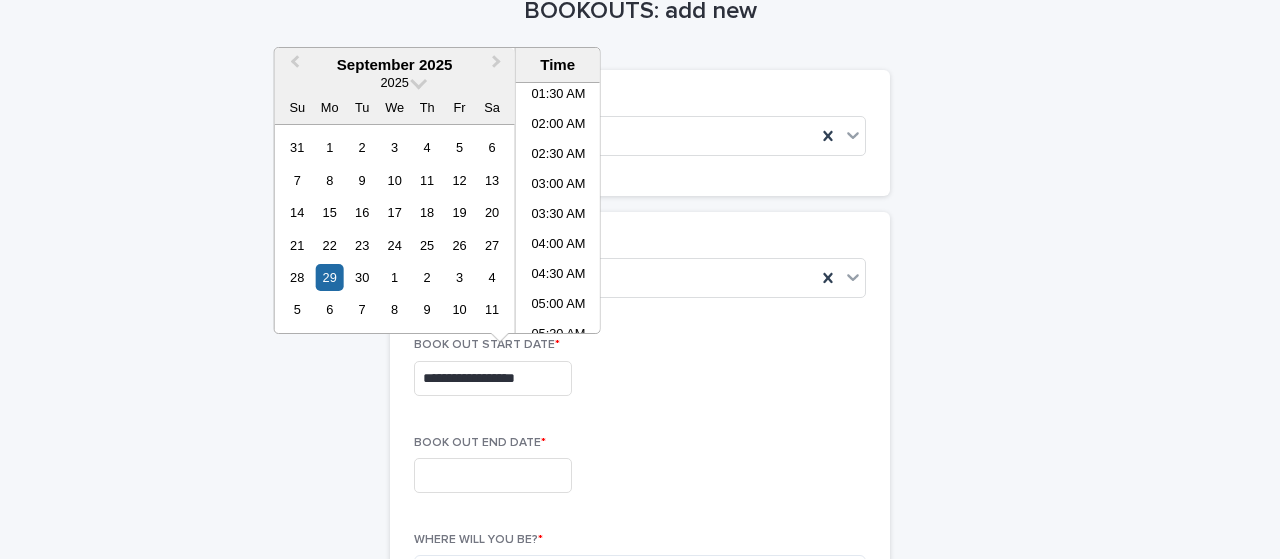 scroll, scrollTop: 0, scrollLeft: 0, axis: both 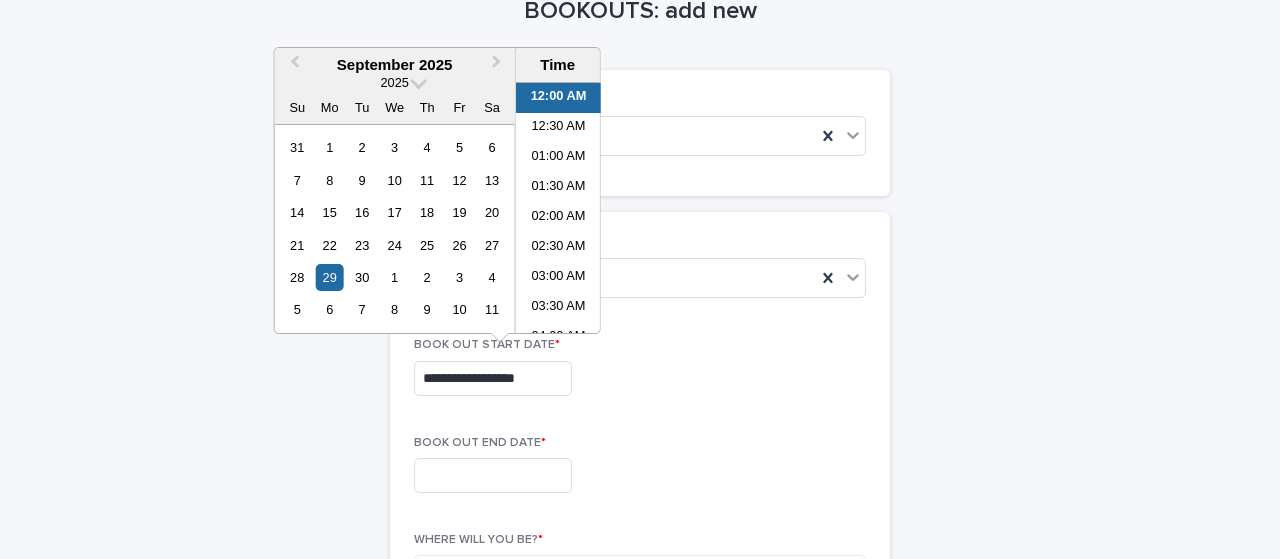 click on "12:00 AM" at bounding box center [558, 98] 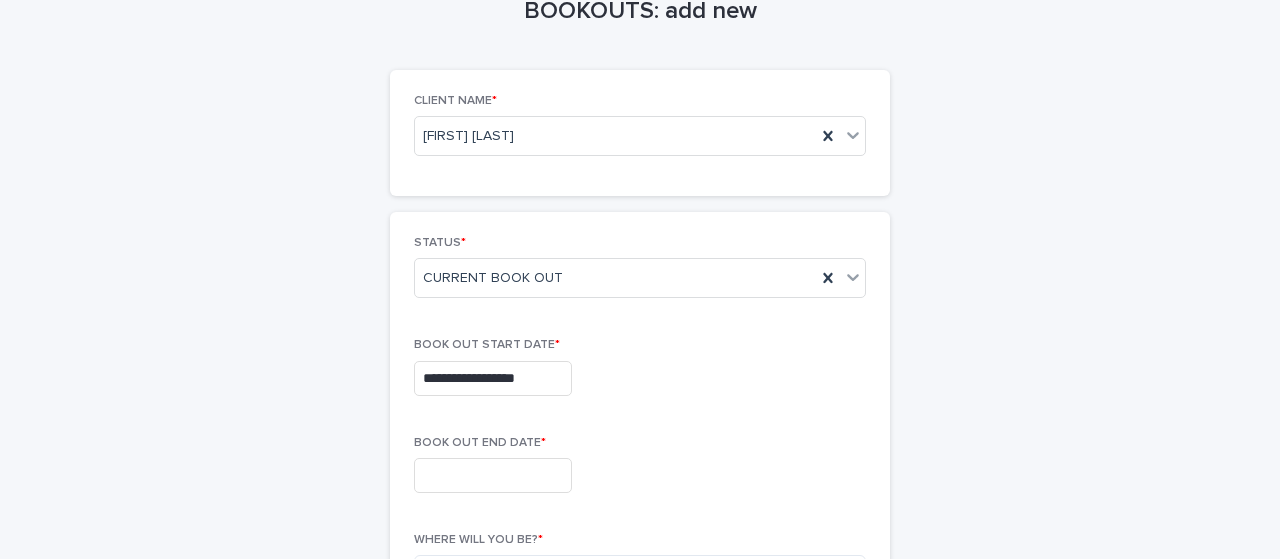 click at bounding box center [493, 475] 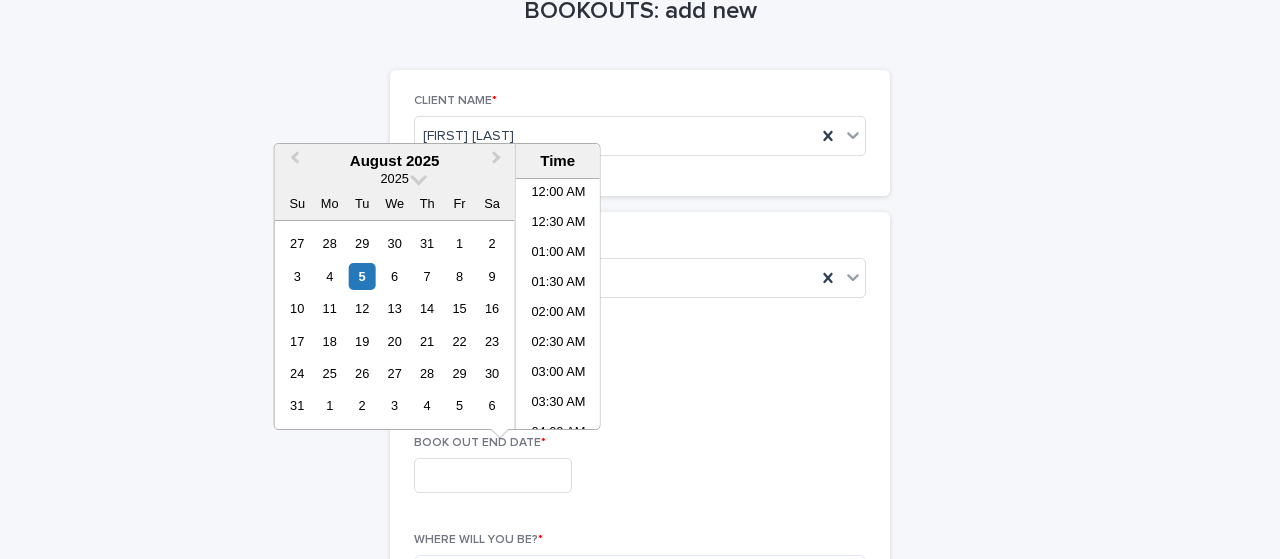 scroll, scrollTop: 580, scrollLeft: 0, axis: vertical 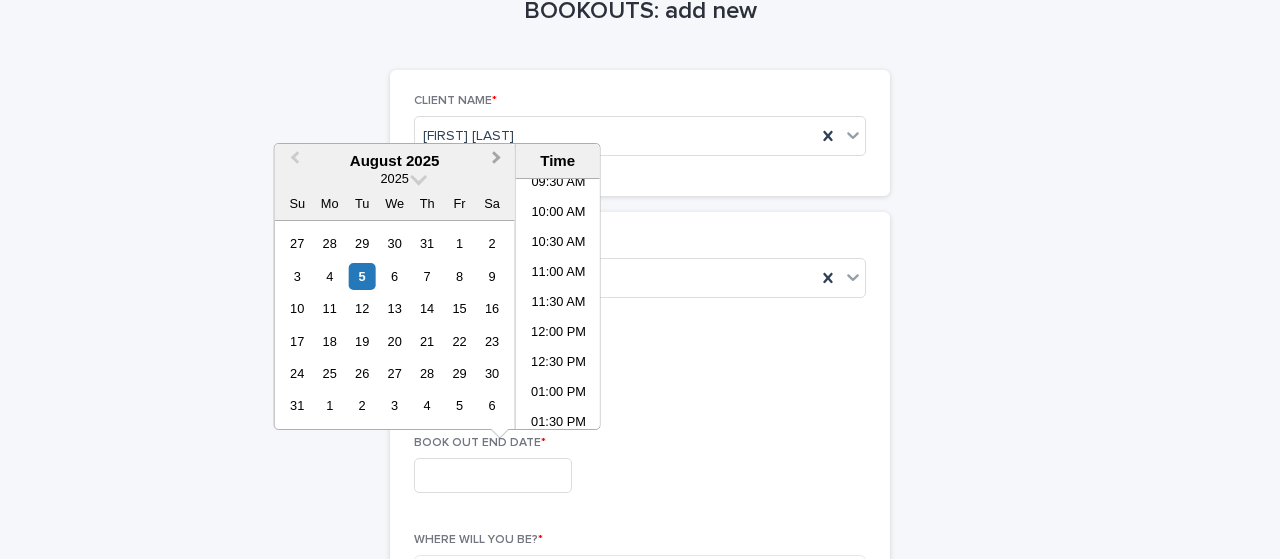 click on "Next Month" at bounding box center (499, 162) 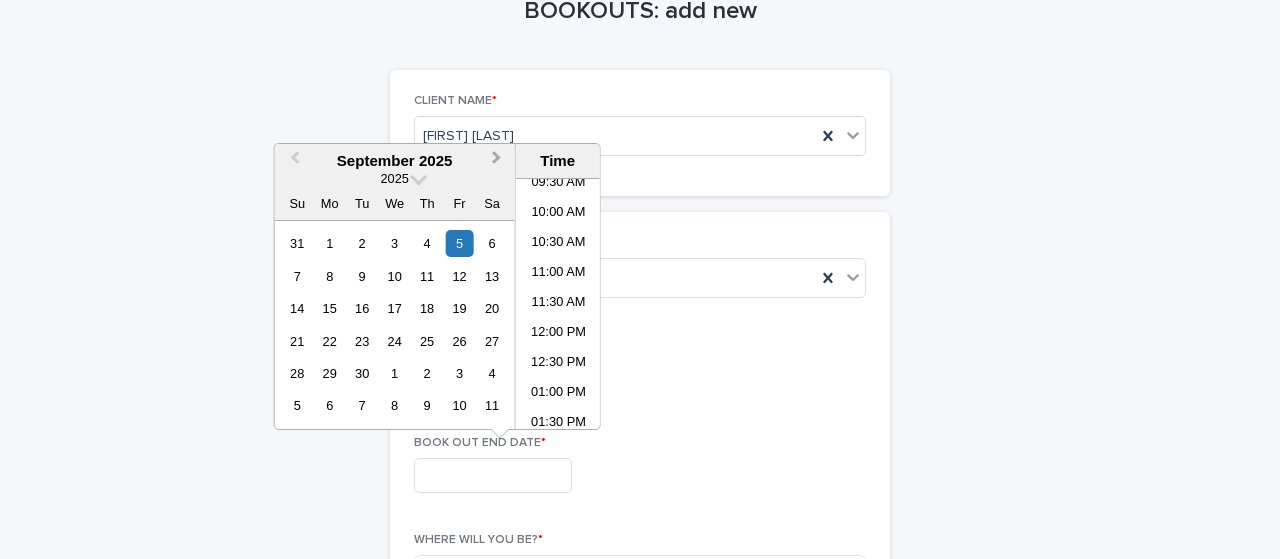 click on "Next Month" at bounding box center [499, 162] 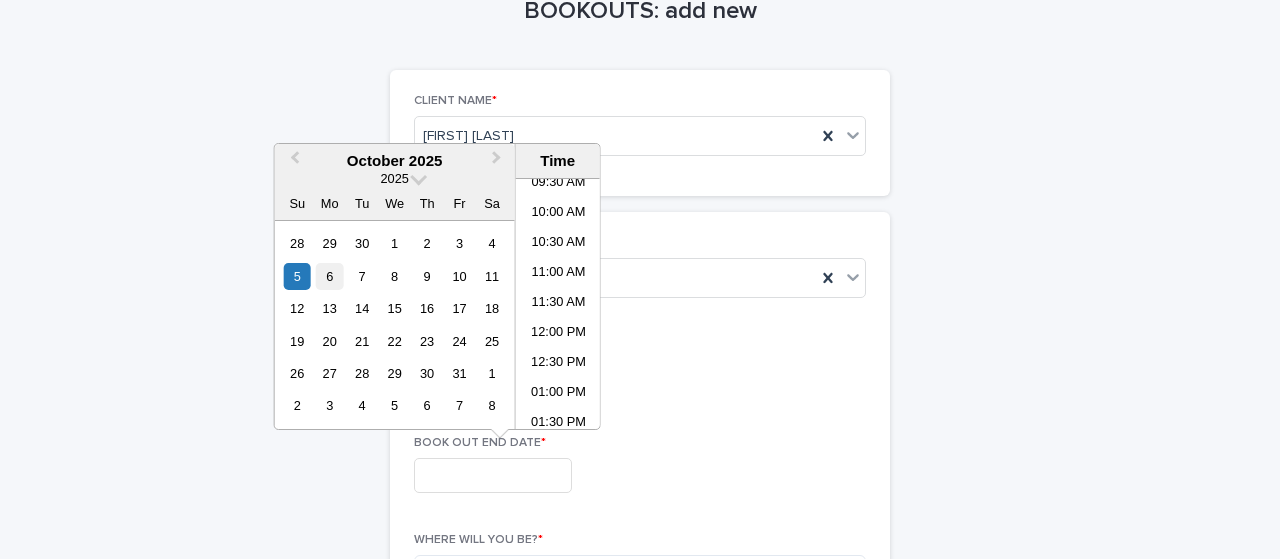 click on "6" at bounding box center [329, 276] 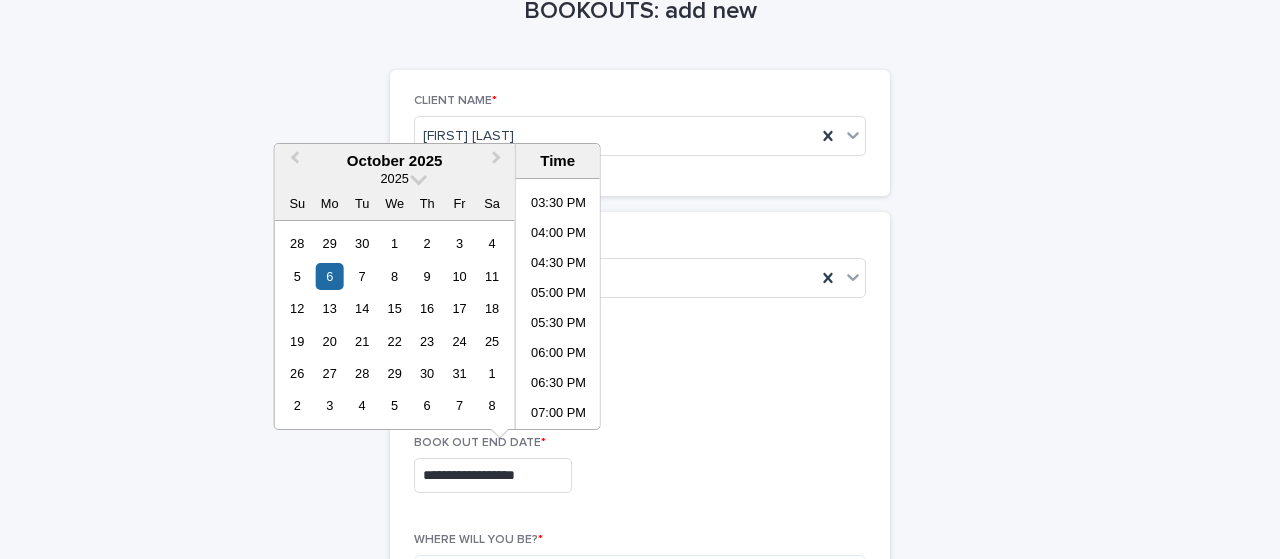 scroll, scrollTop: 1190, scrollLeft: 0, axis: vertical 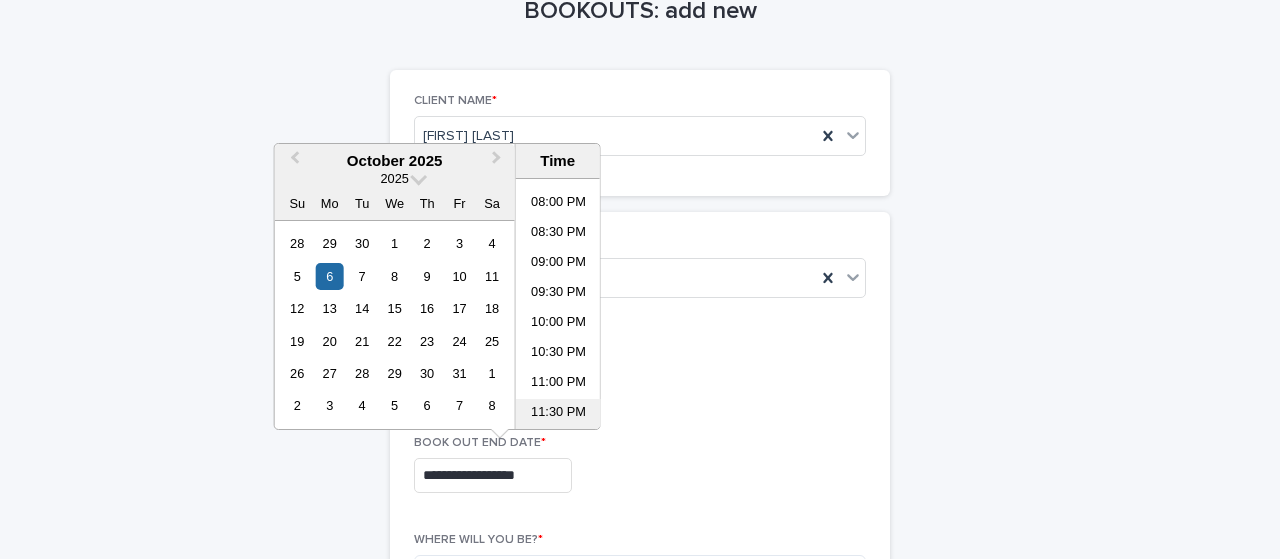 click on "11:30 PM" at bounding box center (558, 414) 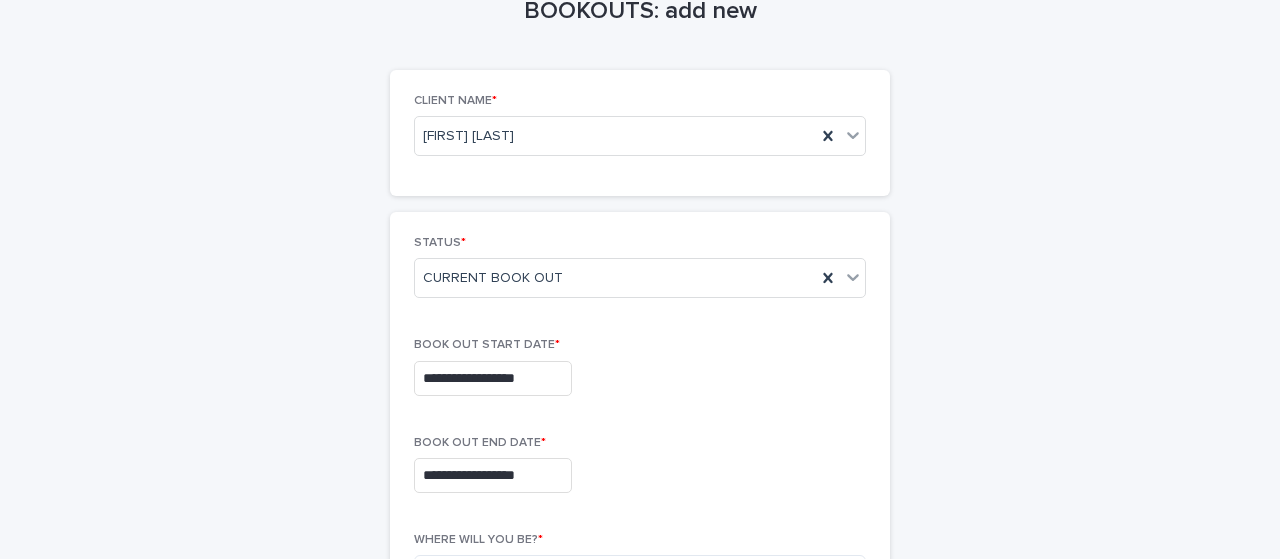 type on "**********" 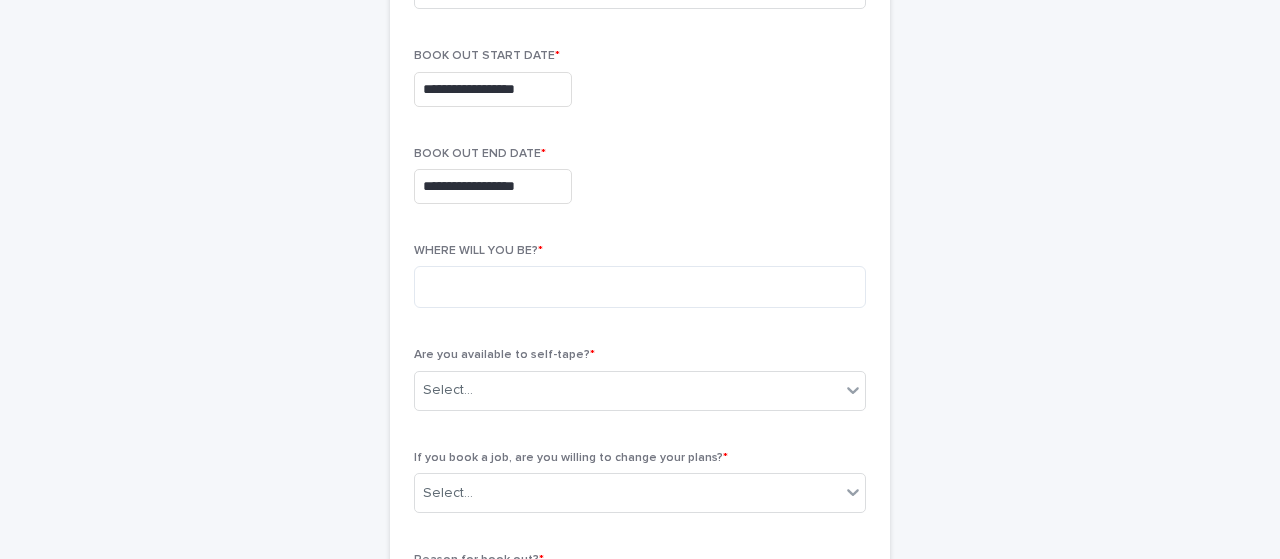 scroll, scrollTop: 405, scrollLeft: 0, axis: vertical 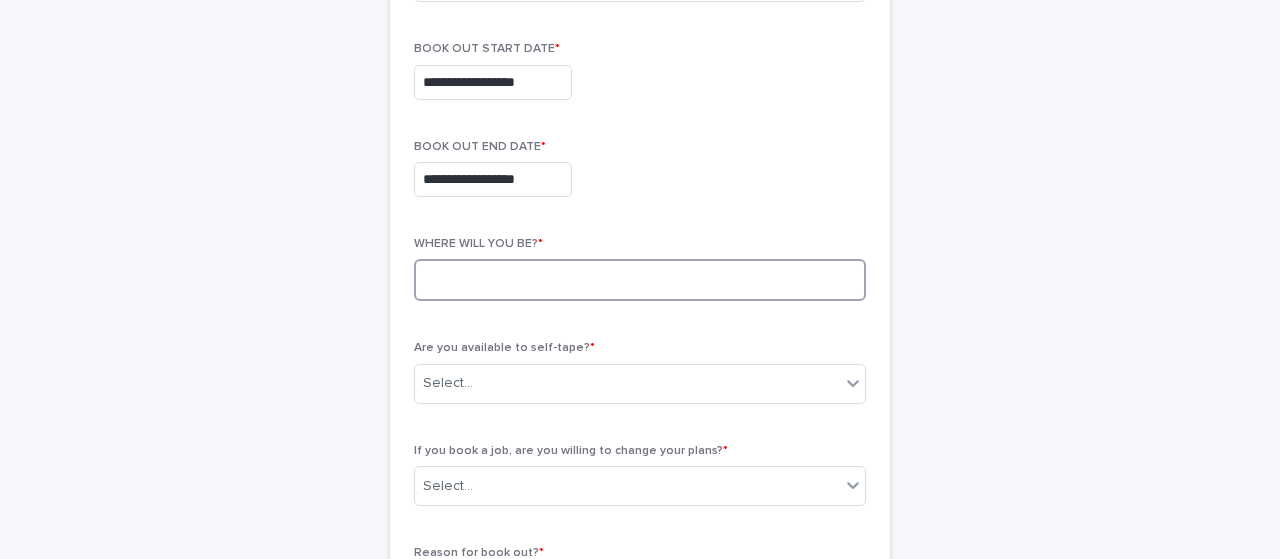 click at bounding box center [640, 280] 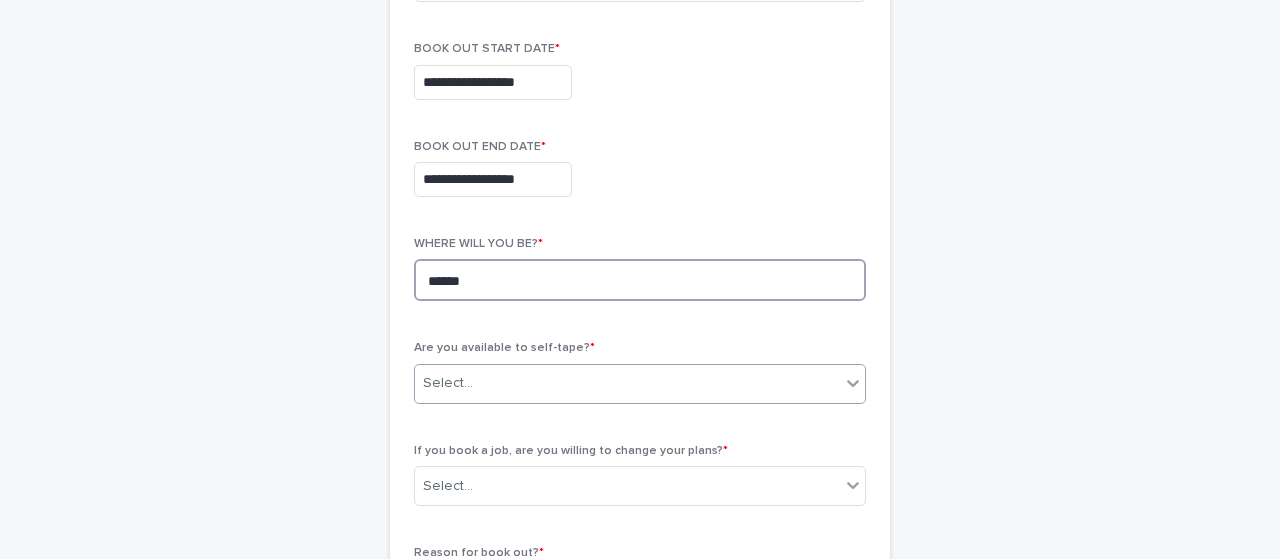 type on "******" 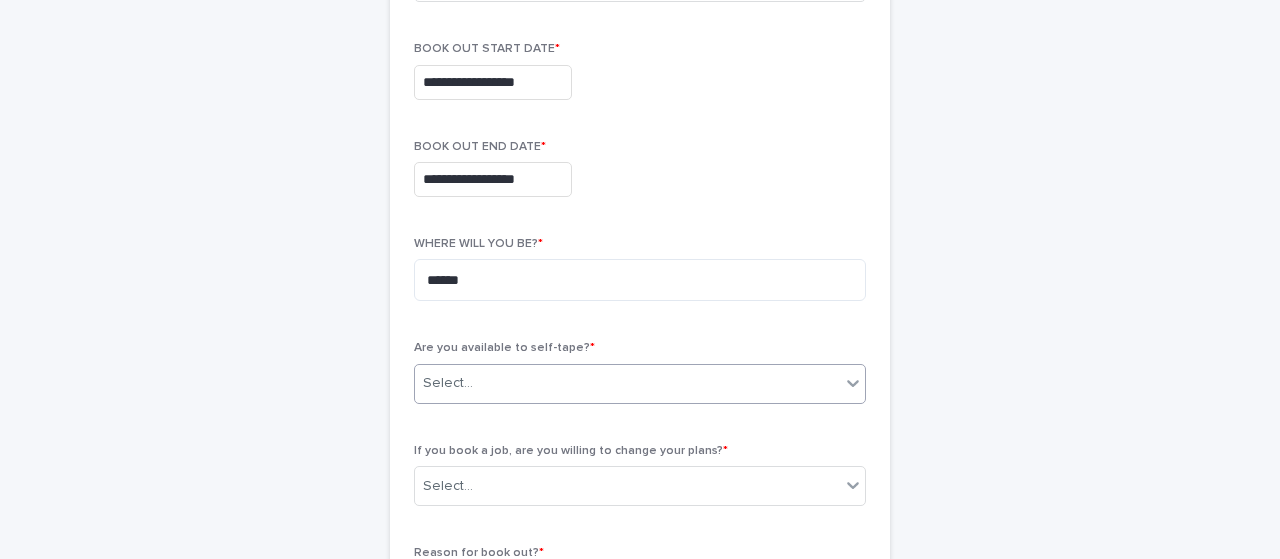 click on "Select..." at bounding box center (627, 383) 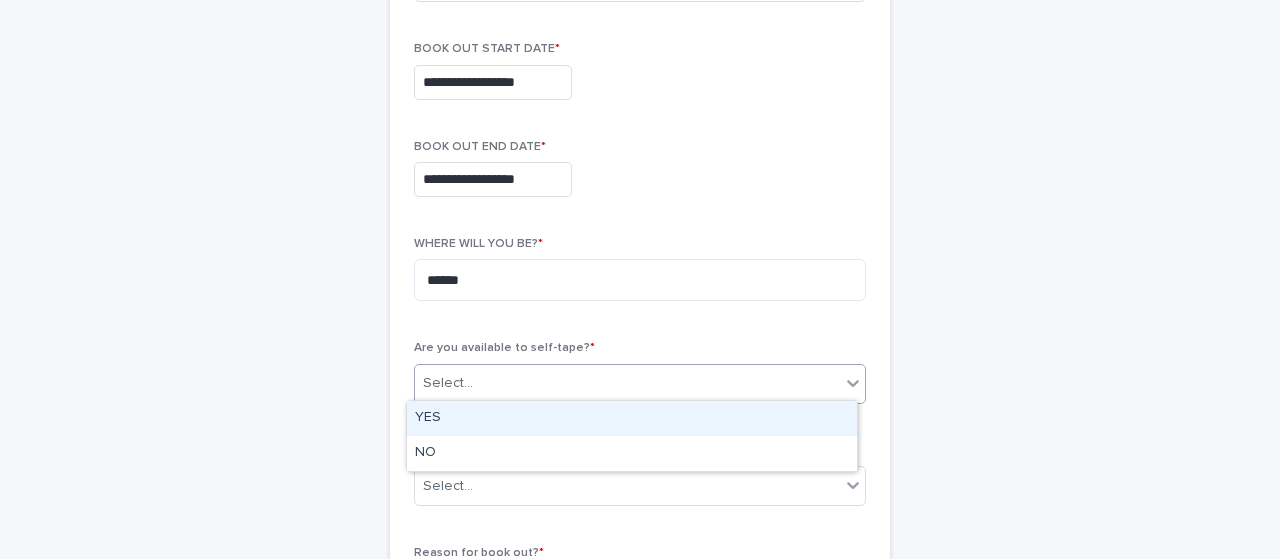 click on "YES" at bounding box center (632, 418) 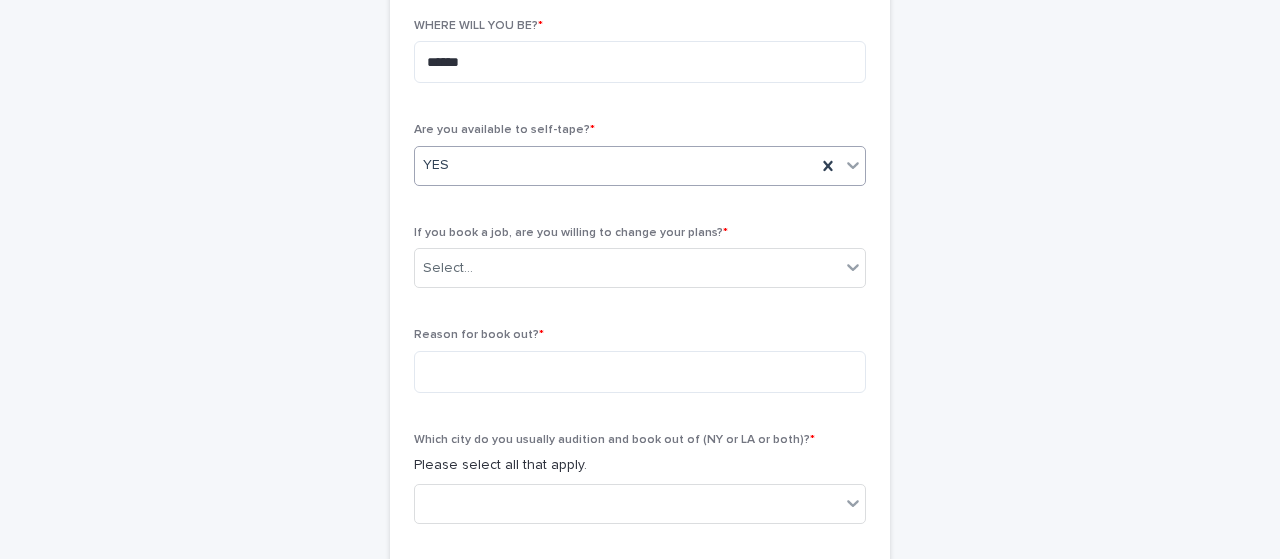 scroll, scrollTop: 627, scrollLeft: 0, axis: vertical 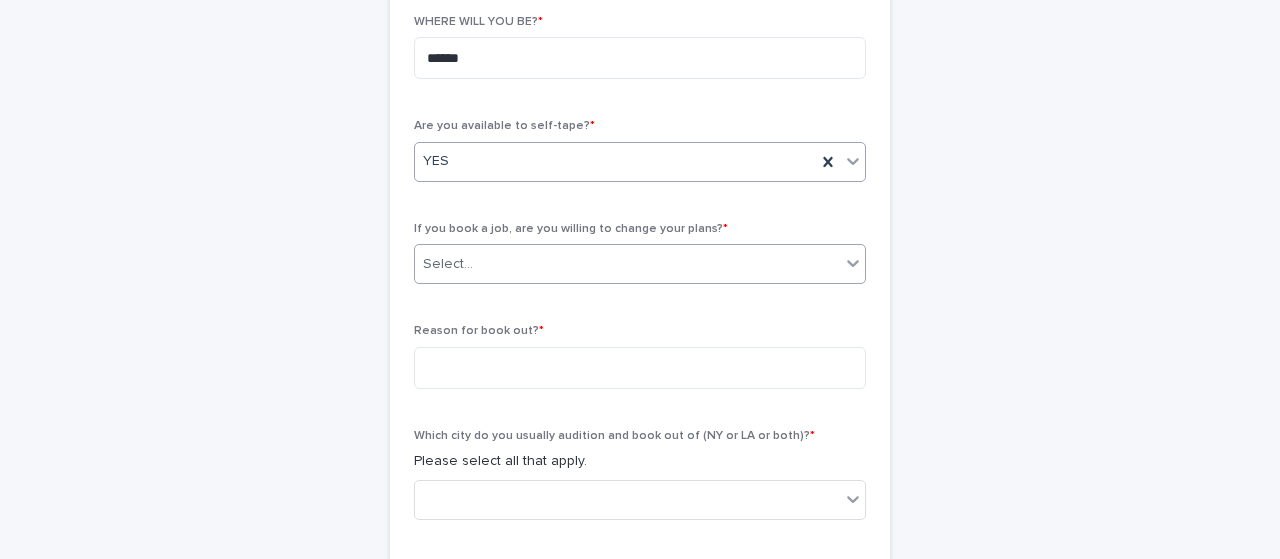 click on "Select..." at bounding box center (627, 264) 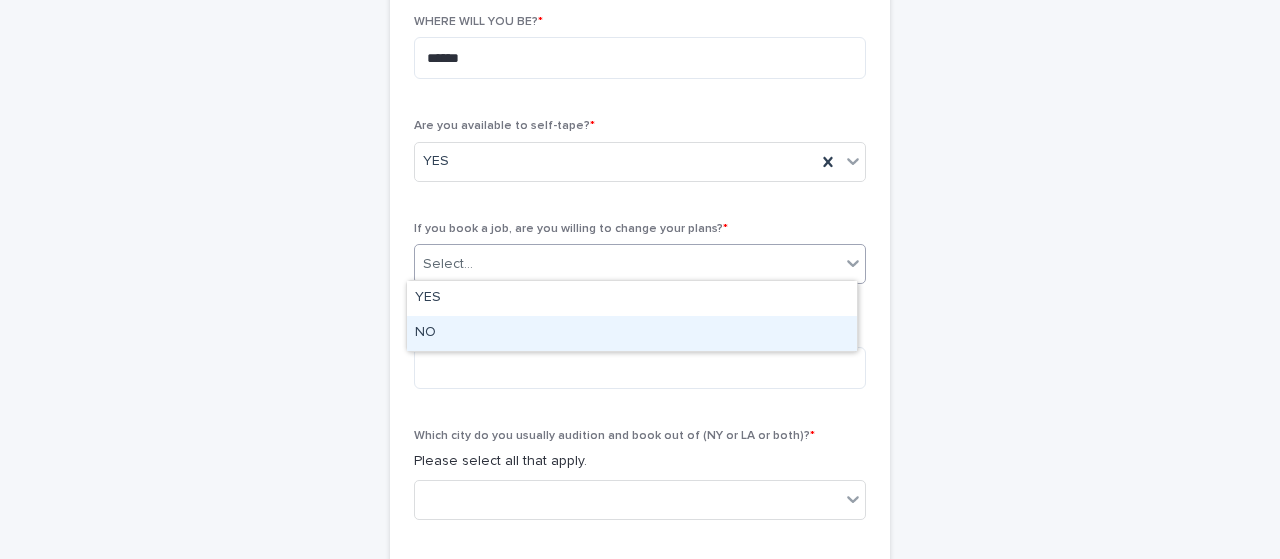 click on "NO" at bounding box center (632, 333) 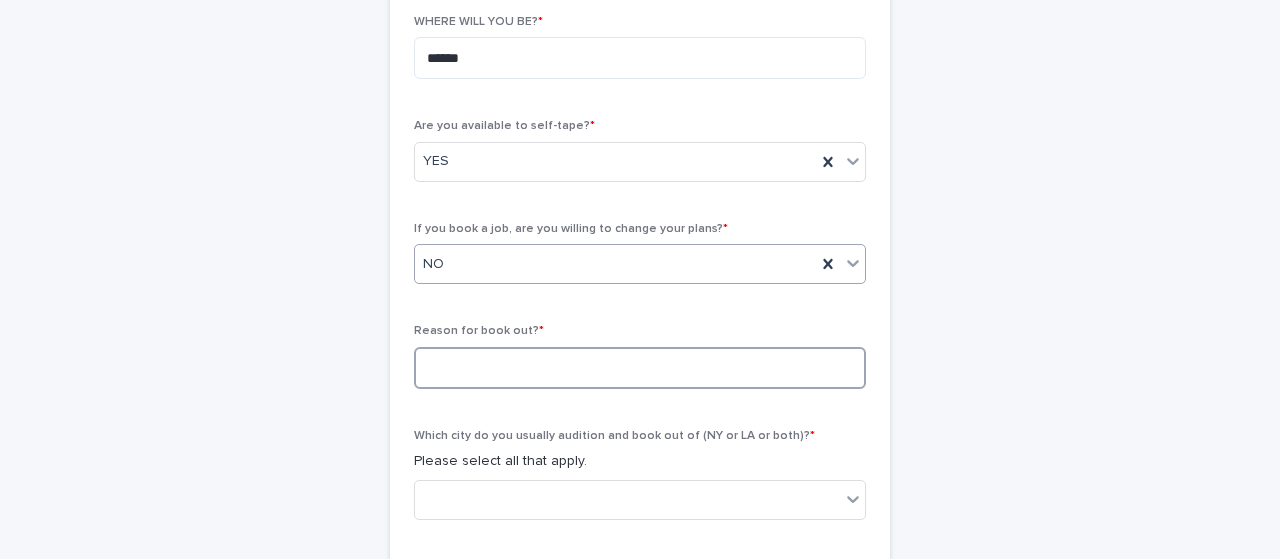 click at bounding box center (640, 368) 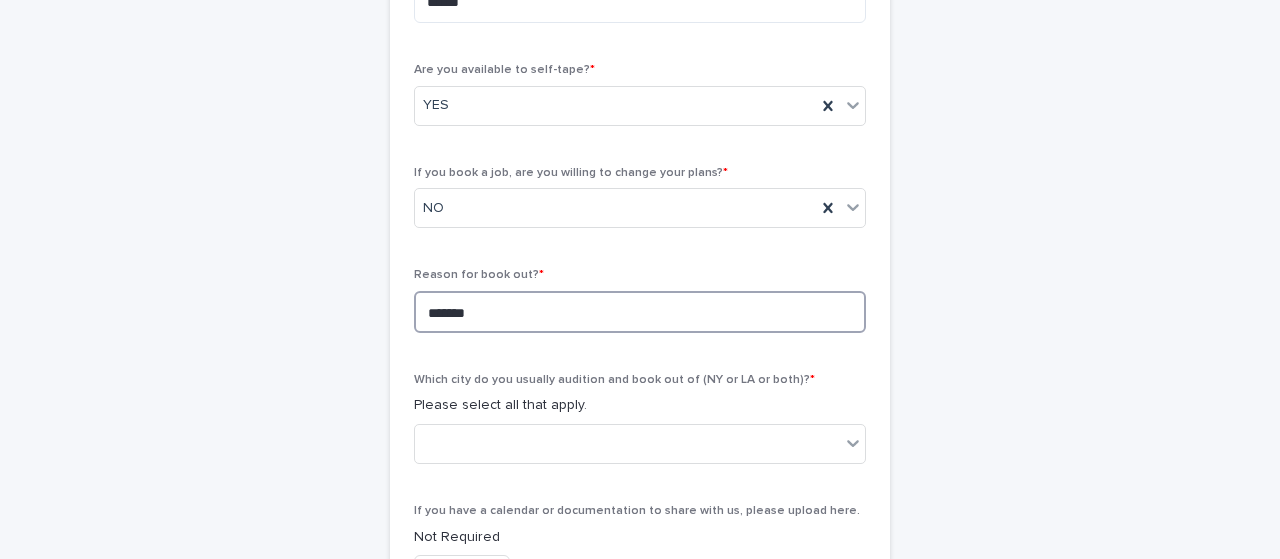 scroll, scrollTop: 716, scrollLeft: 0, axis: vertical 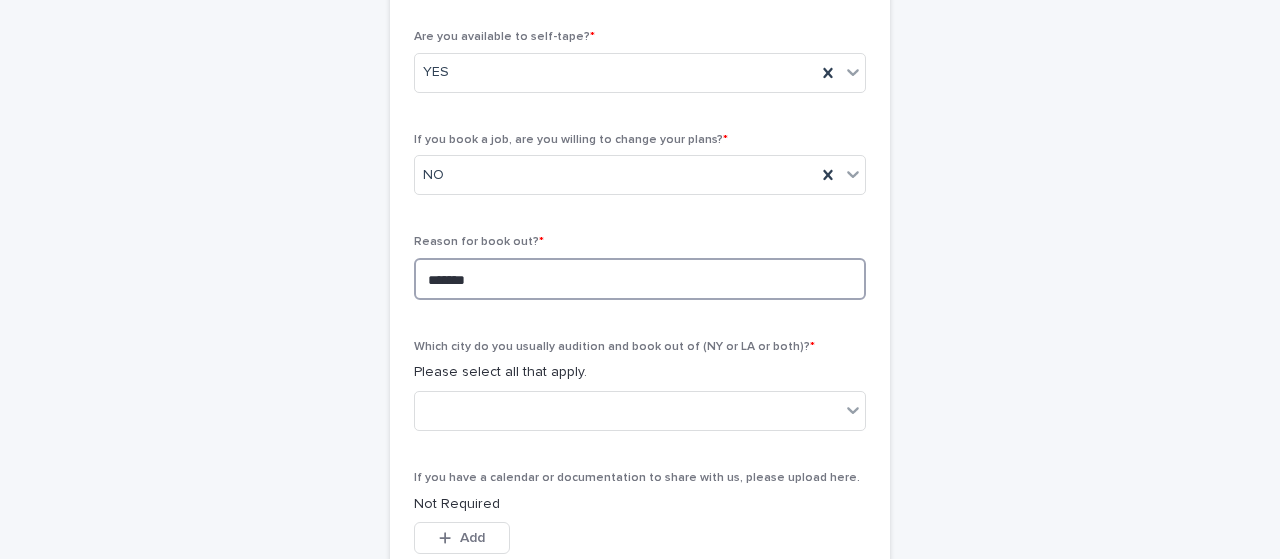click on "*******" at bounding box center [640, 279] 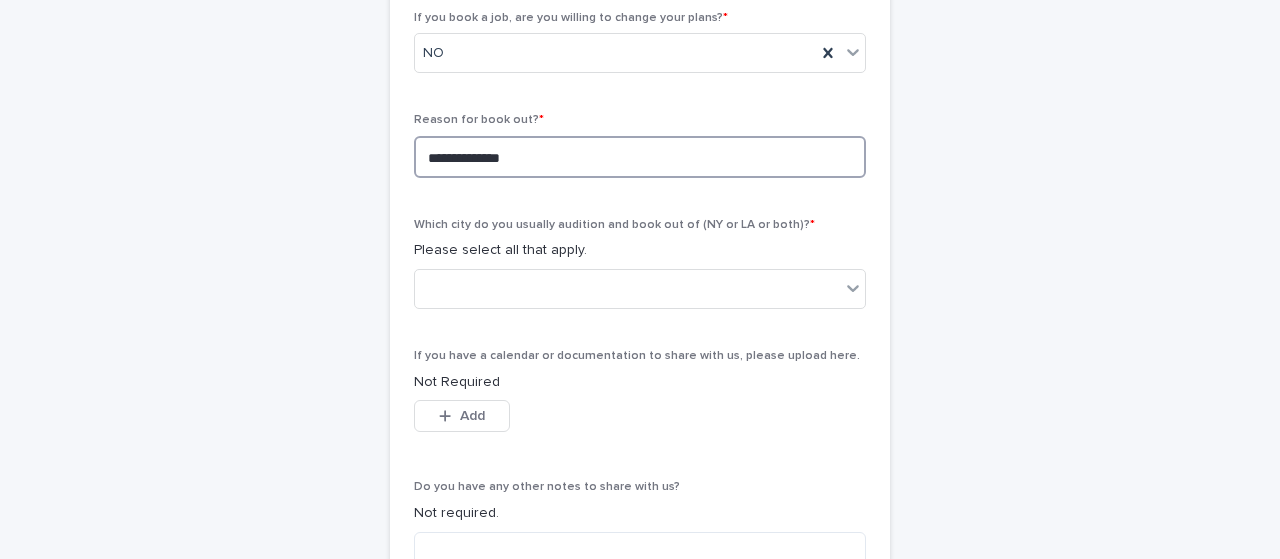 scroll, scrollTop: 842, scrollLeft: 0, axis: vertical 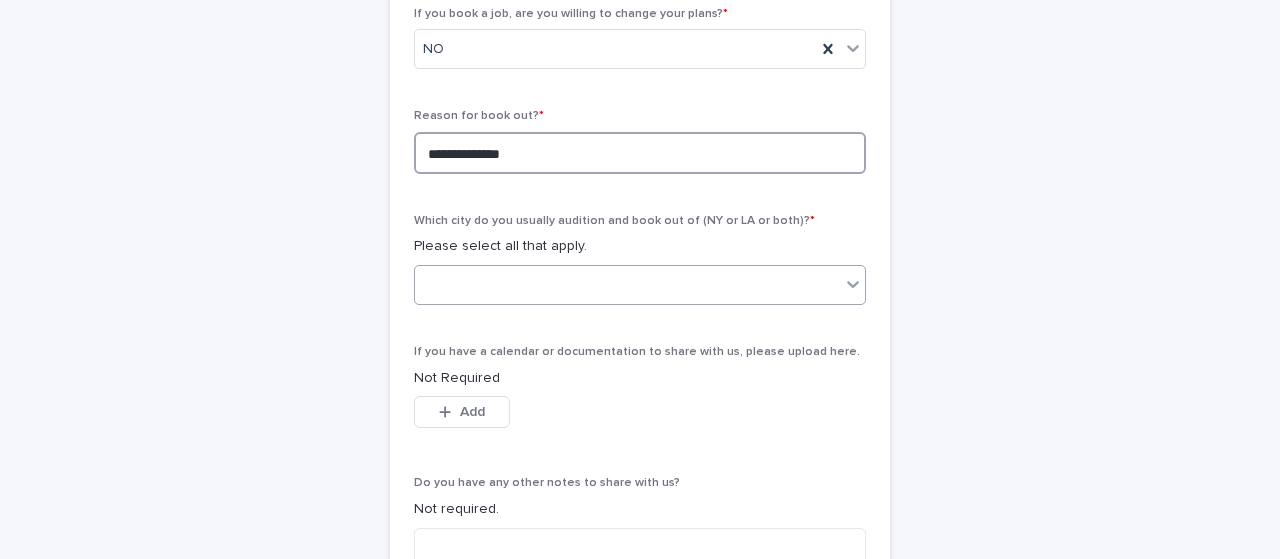 type on "**********" 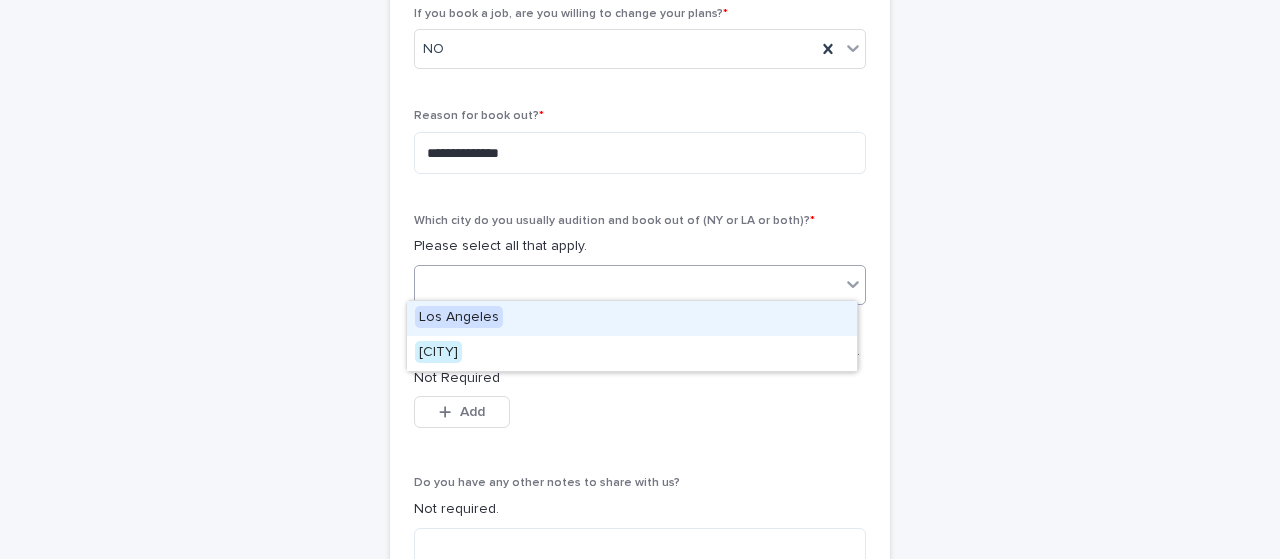 click 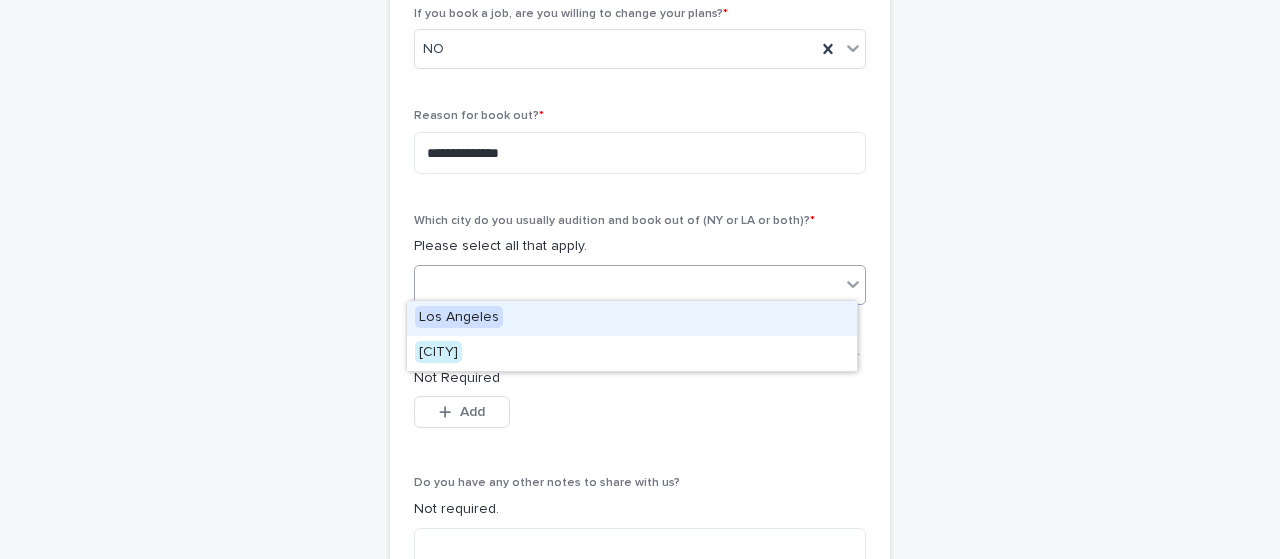 click on "Los Angeles" at bounding box center [459, 317] 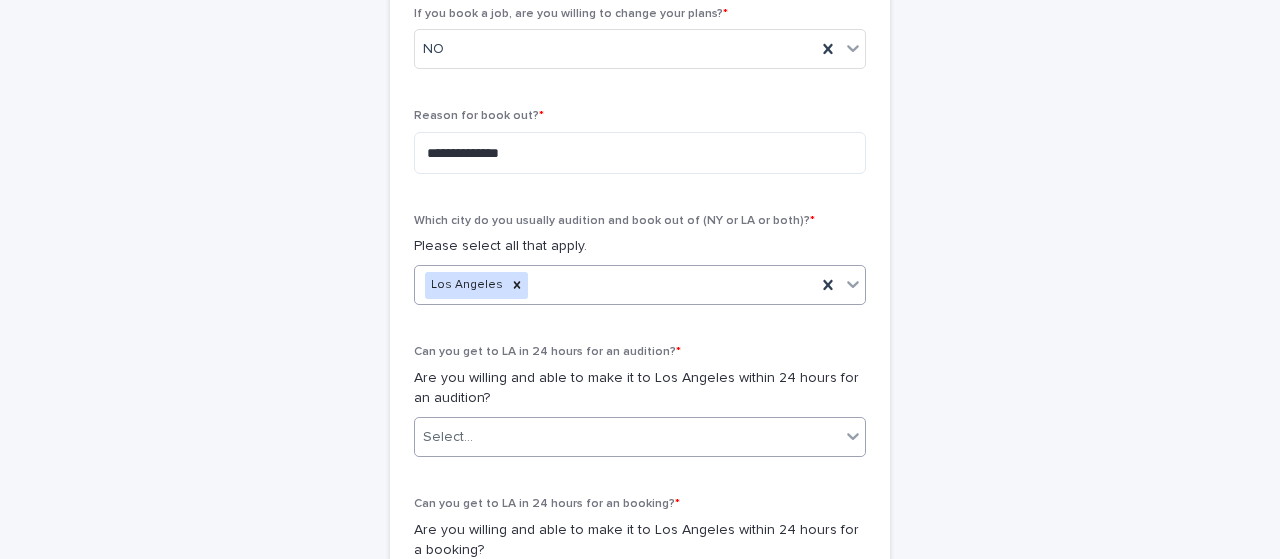 click 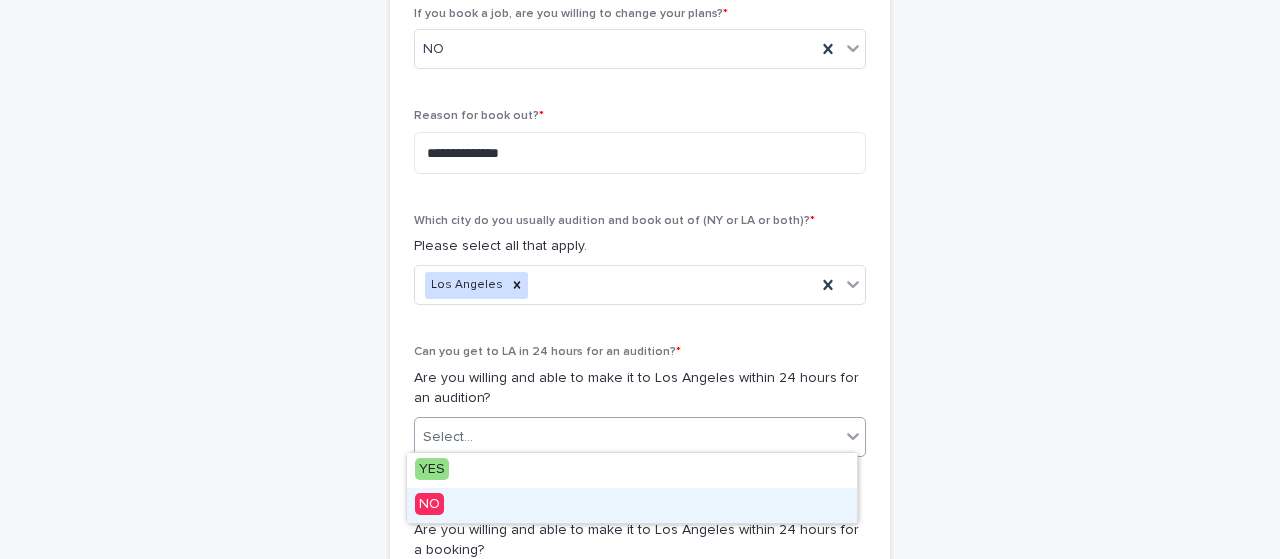 click on "NO" at bounding box center (632, 505) 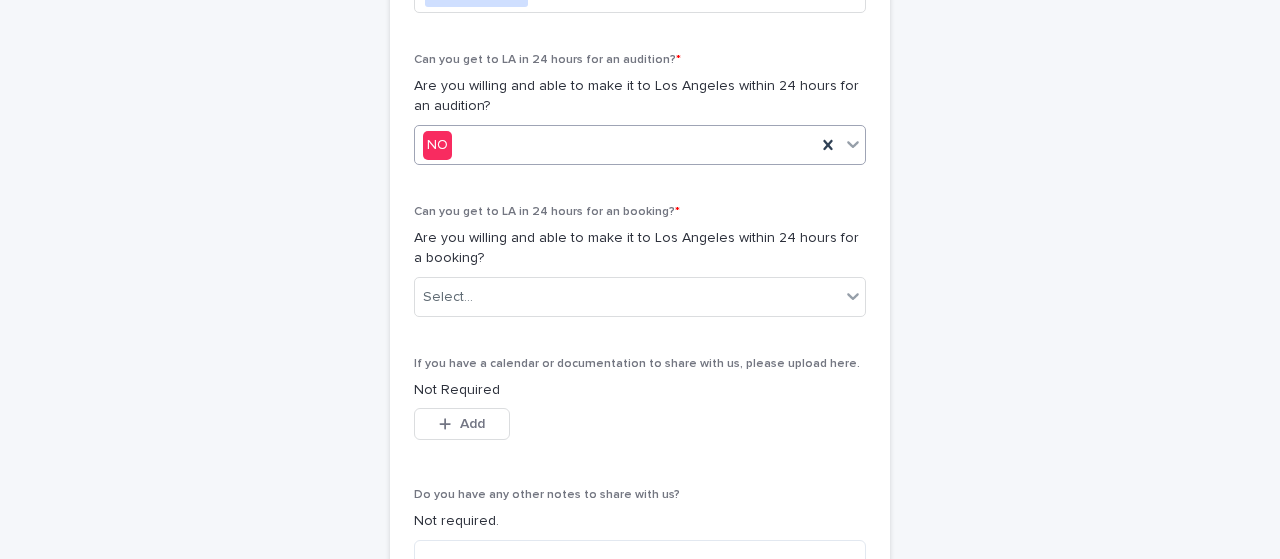 scroll, scrollTop: 1222, scrollLeft: 0, axis: vertical 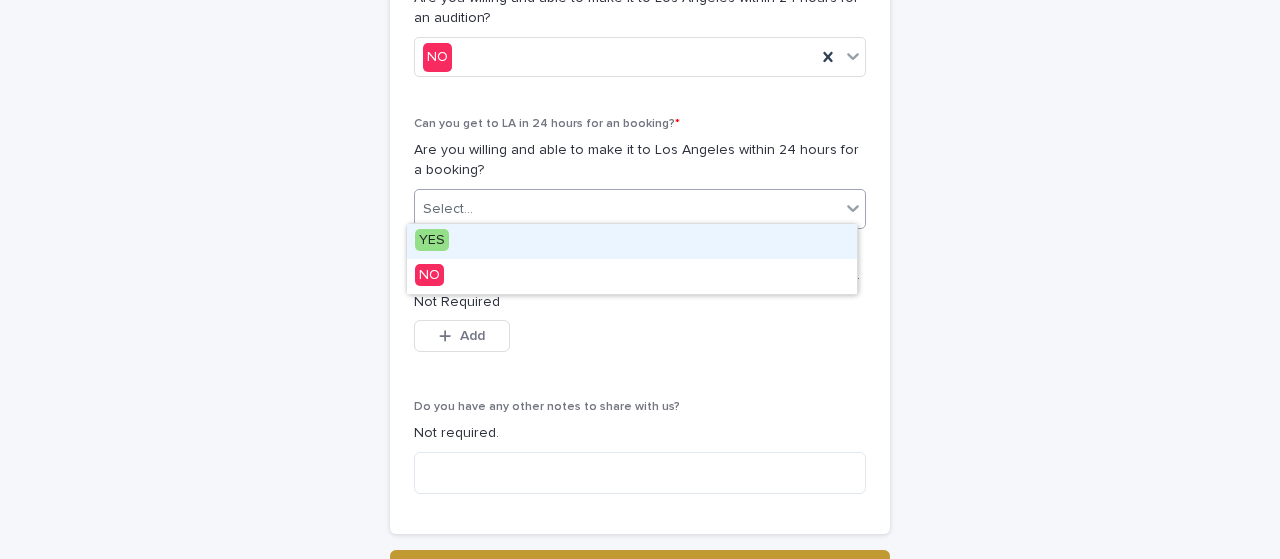 click at bounding box center (853, 208) 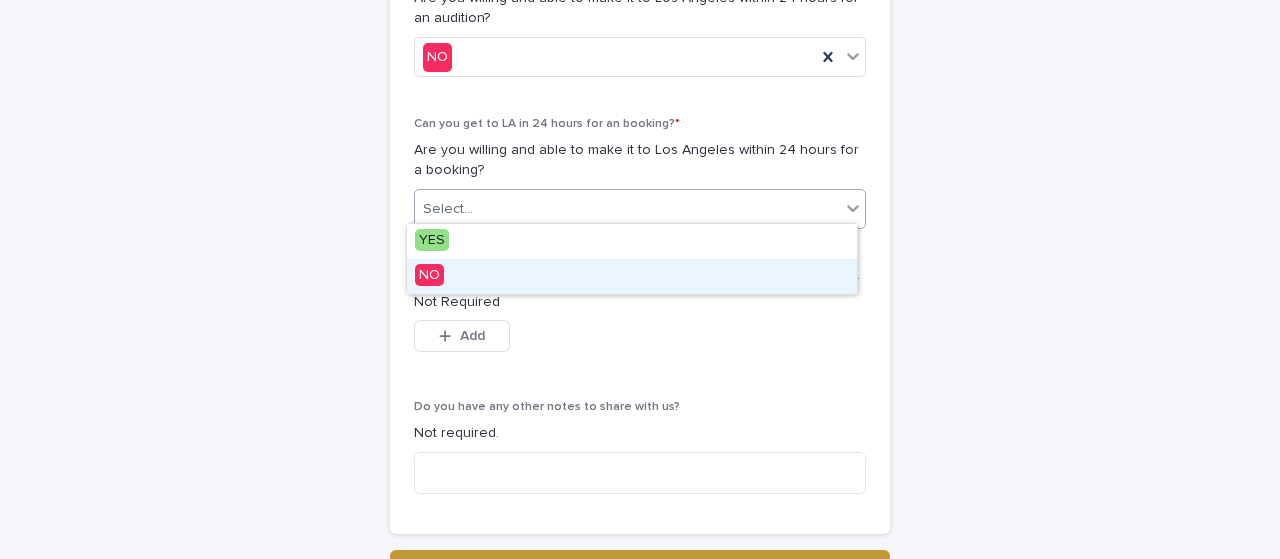 click on "NO" at bounding box center (429, 275) 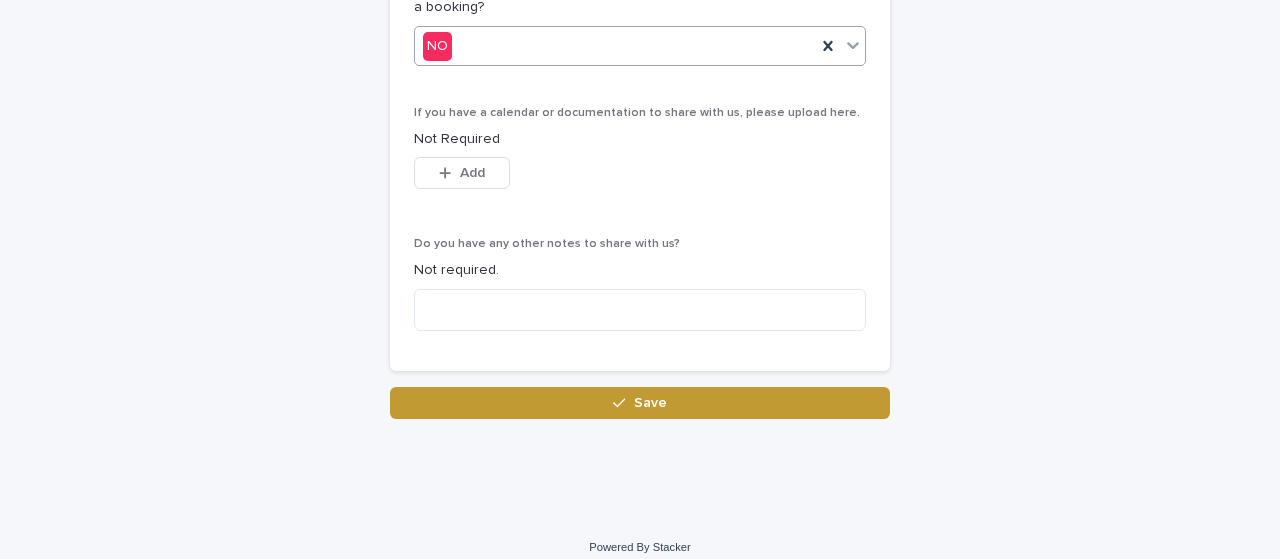 scroll, scrollTop: 1395, scrollLeft: 0, axis: vertical 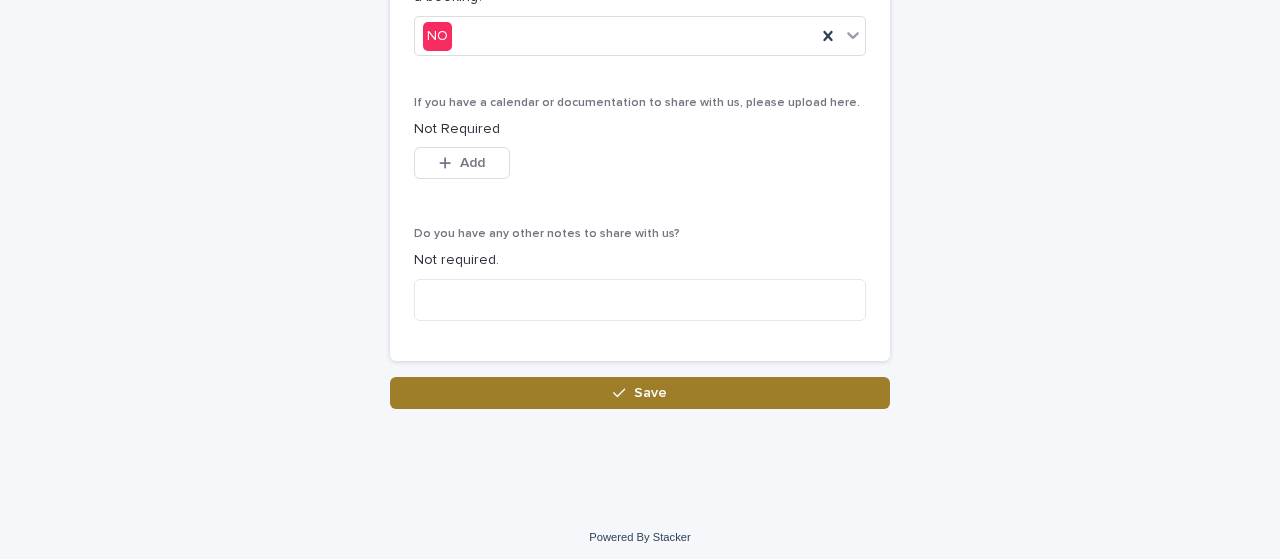 click at bounding box center (623, 393) 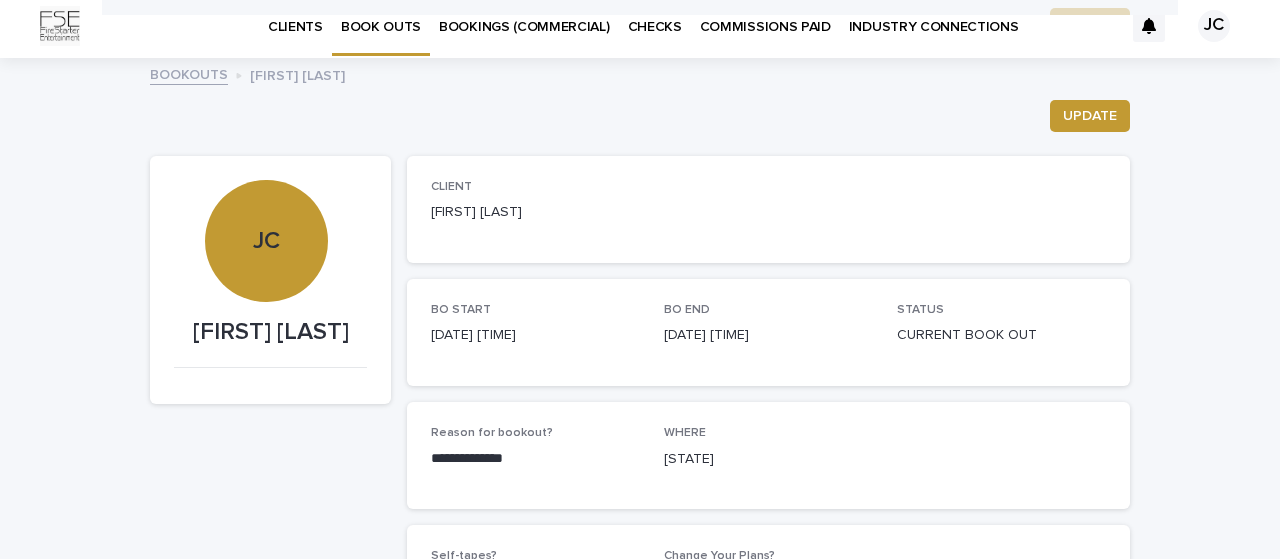 scroll, scrollTop: 0, scrollLeft: 0, axis: both 